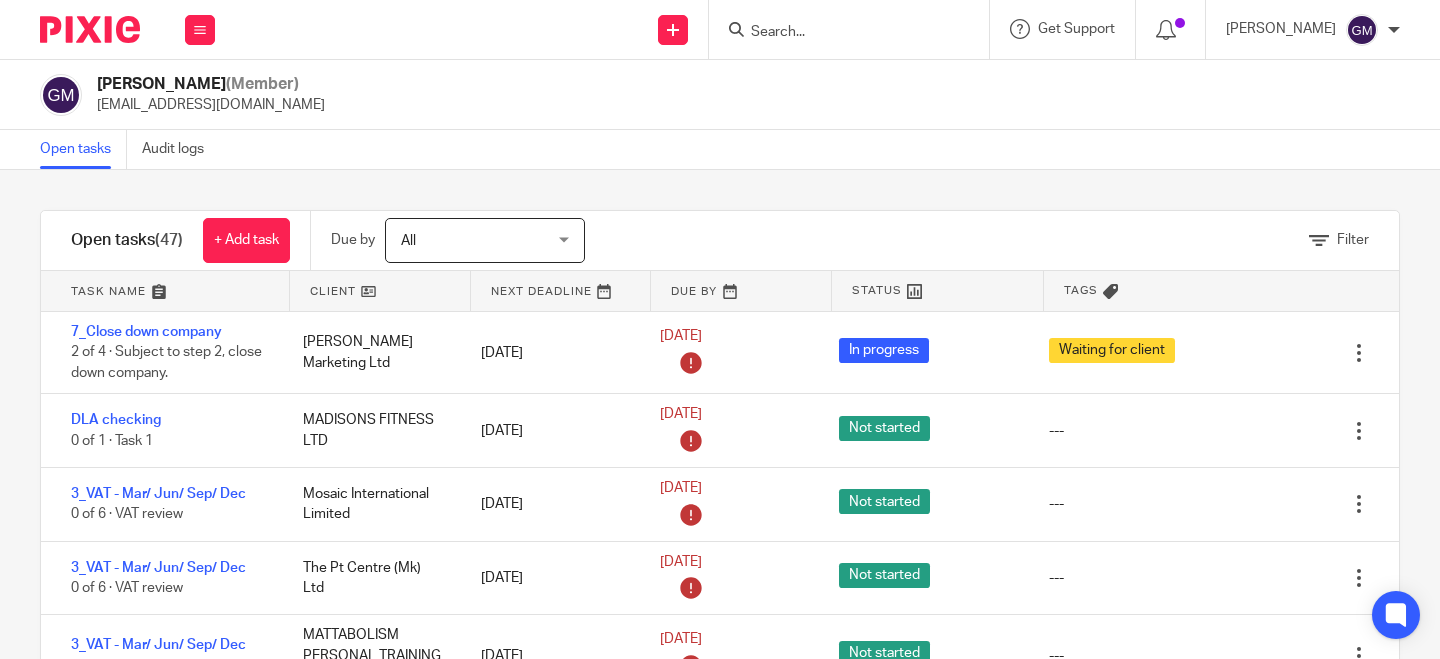 scroll, scrollTop: 0, scrollLeft: 0, axis: both 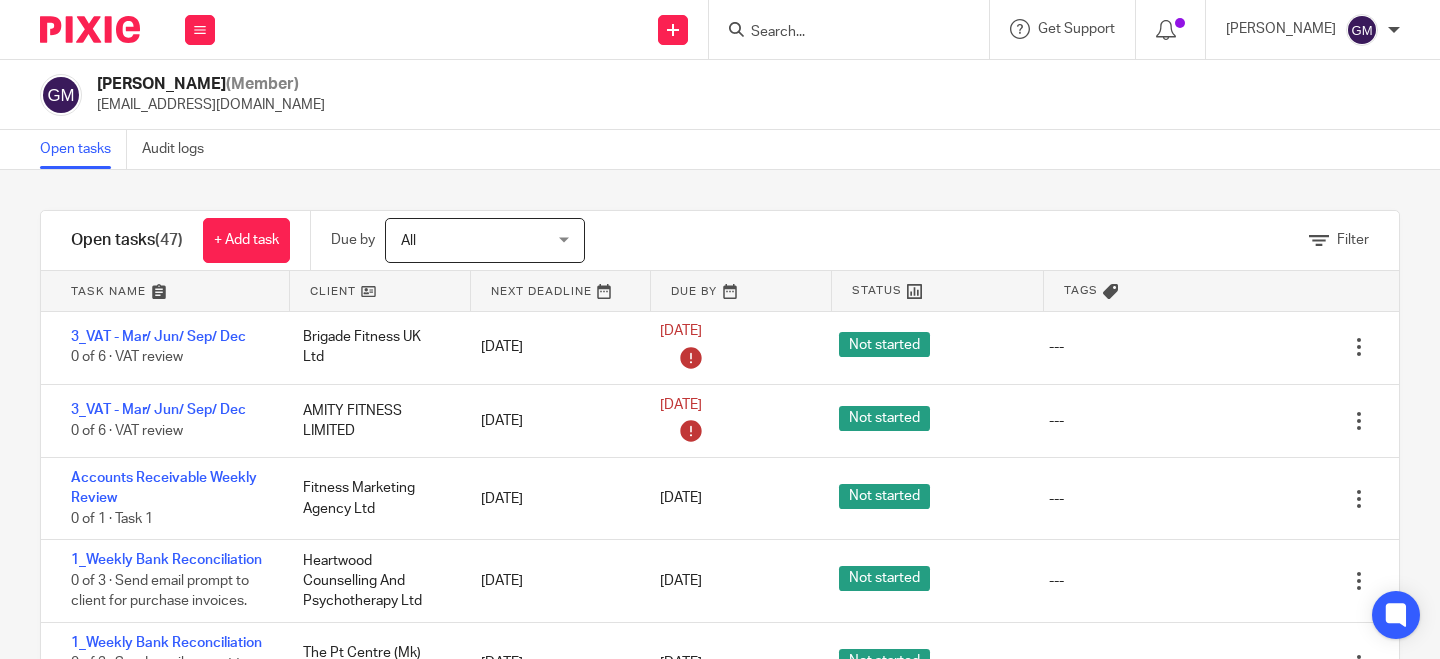 click at bounding box center [839, 33] 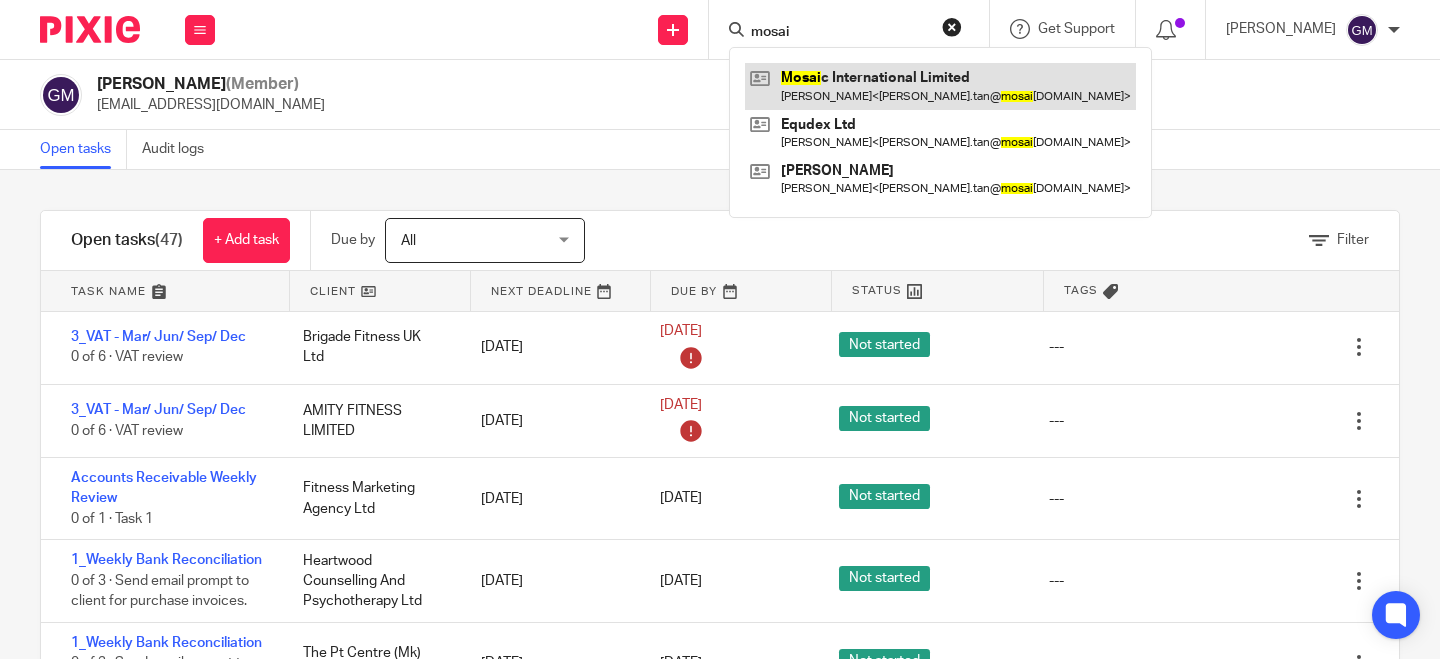 type on "mosai" 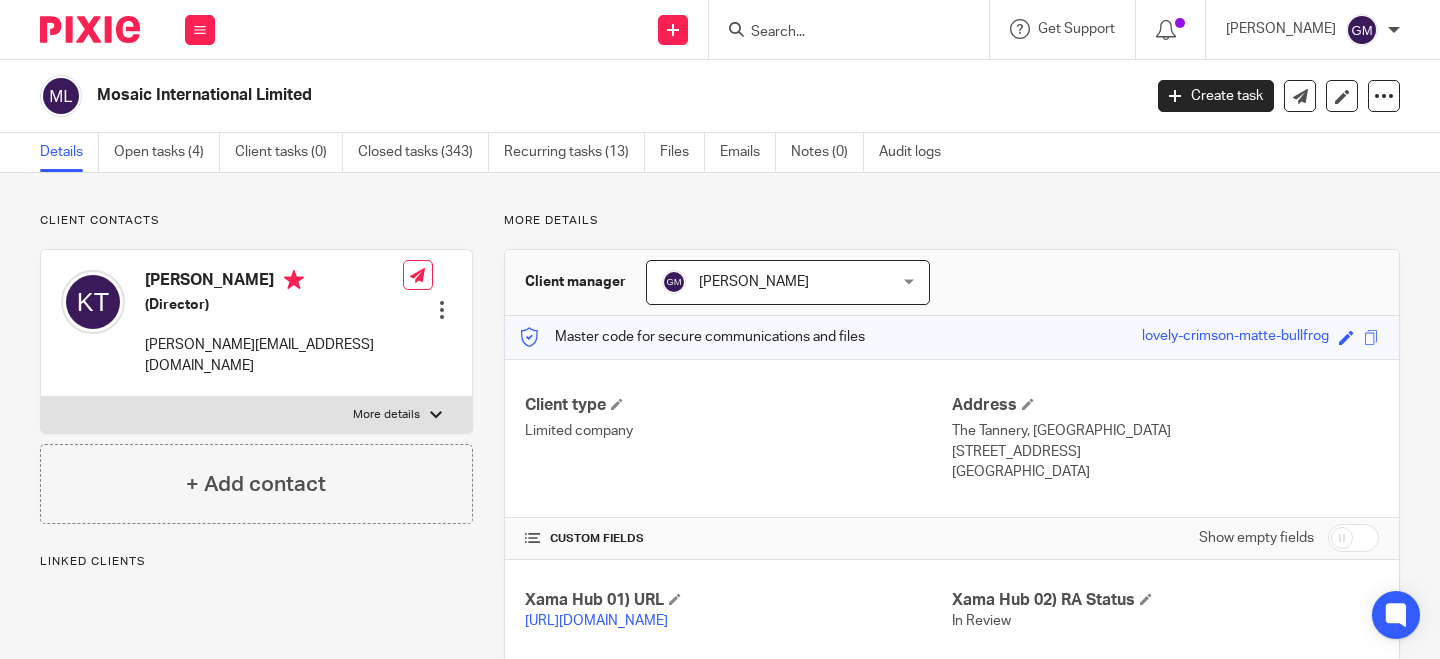 scroll, scrollTop: 0, scrollLeft: 0, axis: both 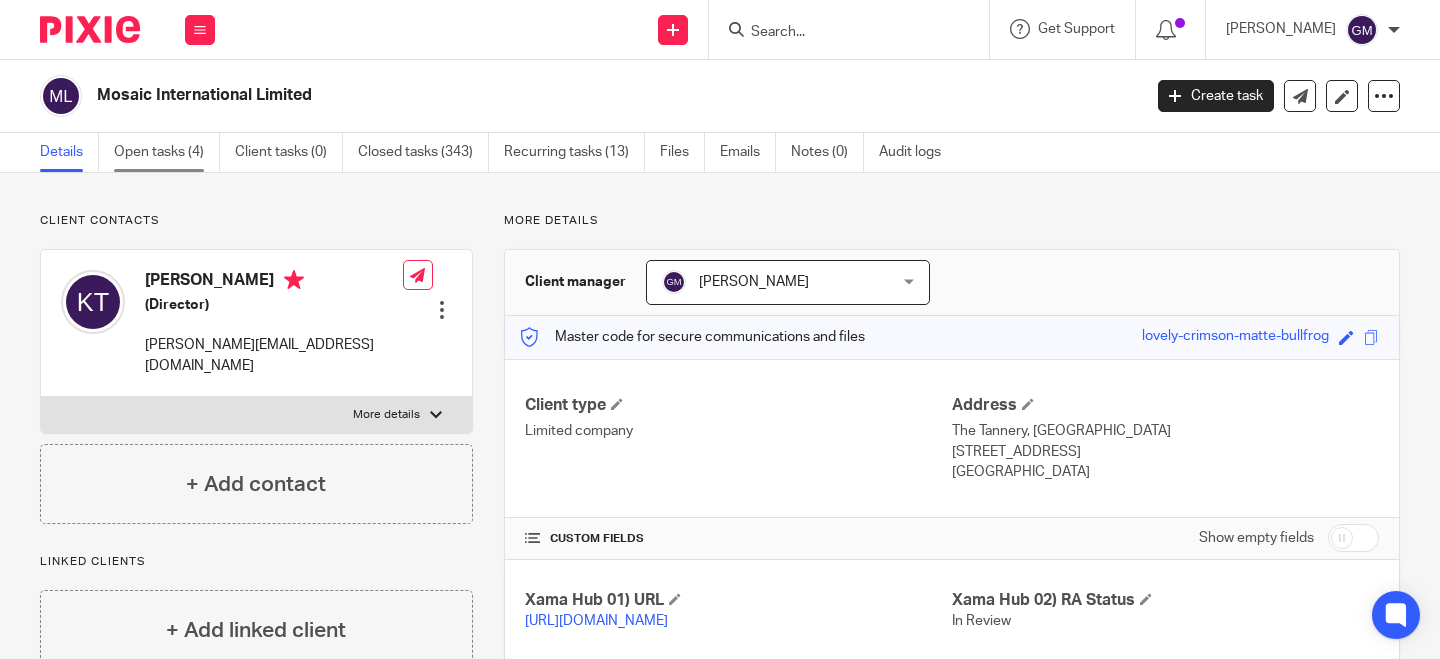 click on "Open tasks (4)" at bounding box center [167, 152] 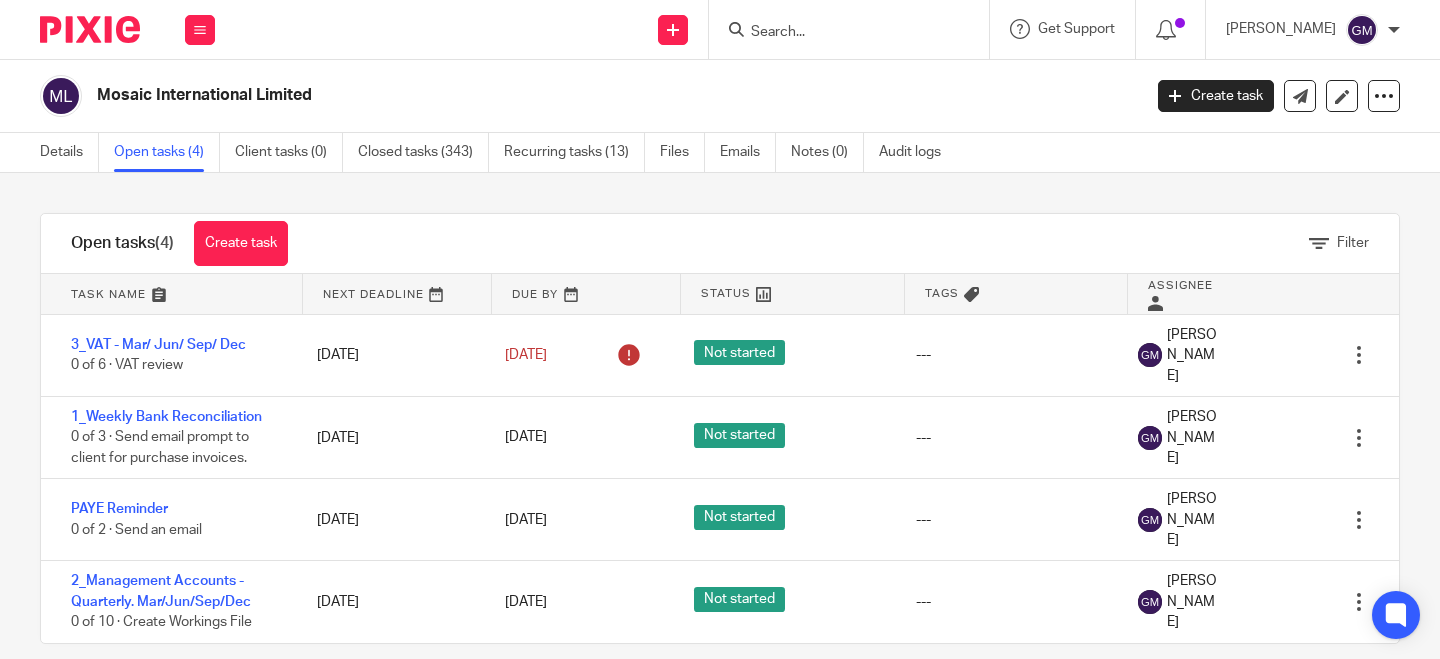 scroll, scrollTop: 0, scrollLeft: 0, axis: both 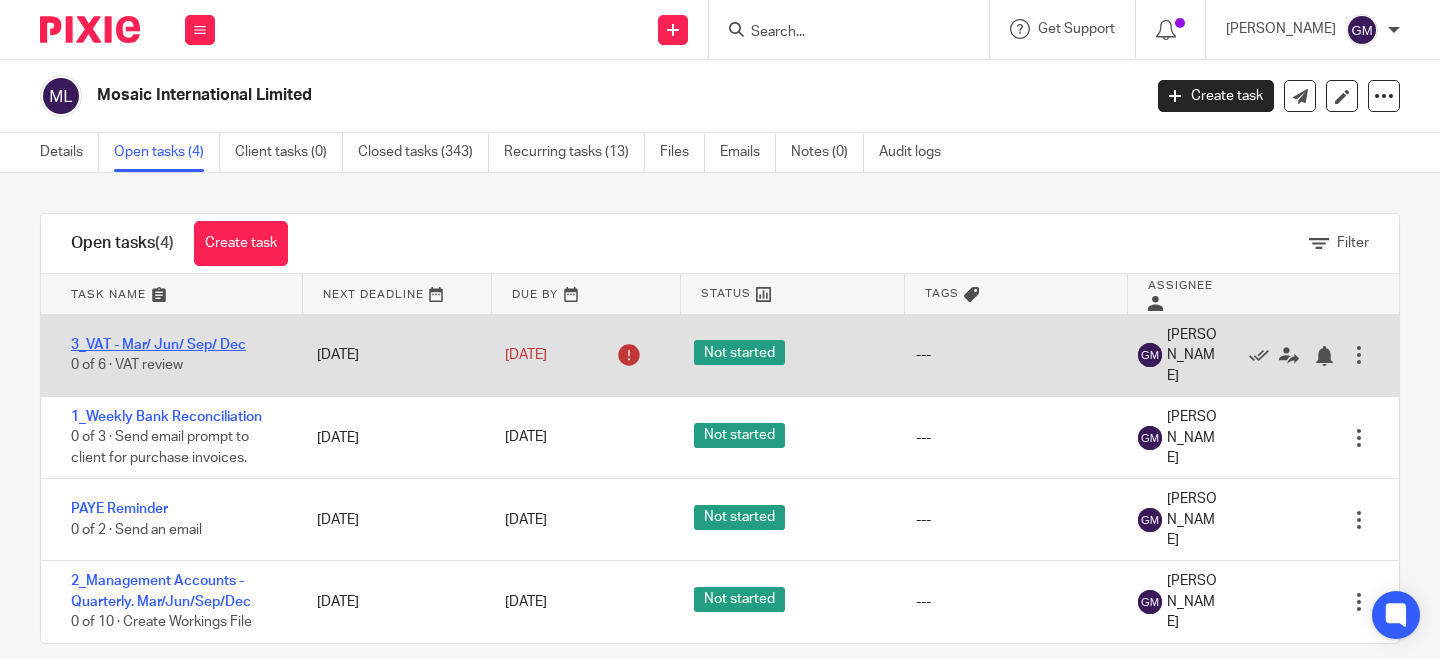 click on "3_VAT - Mar/ Jun/ Sep/ Dec" at bounding box center [158, 345] 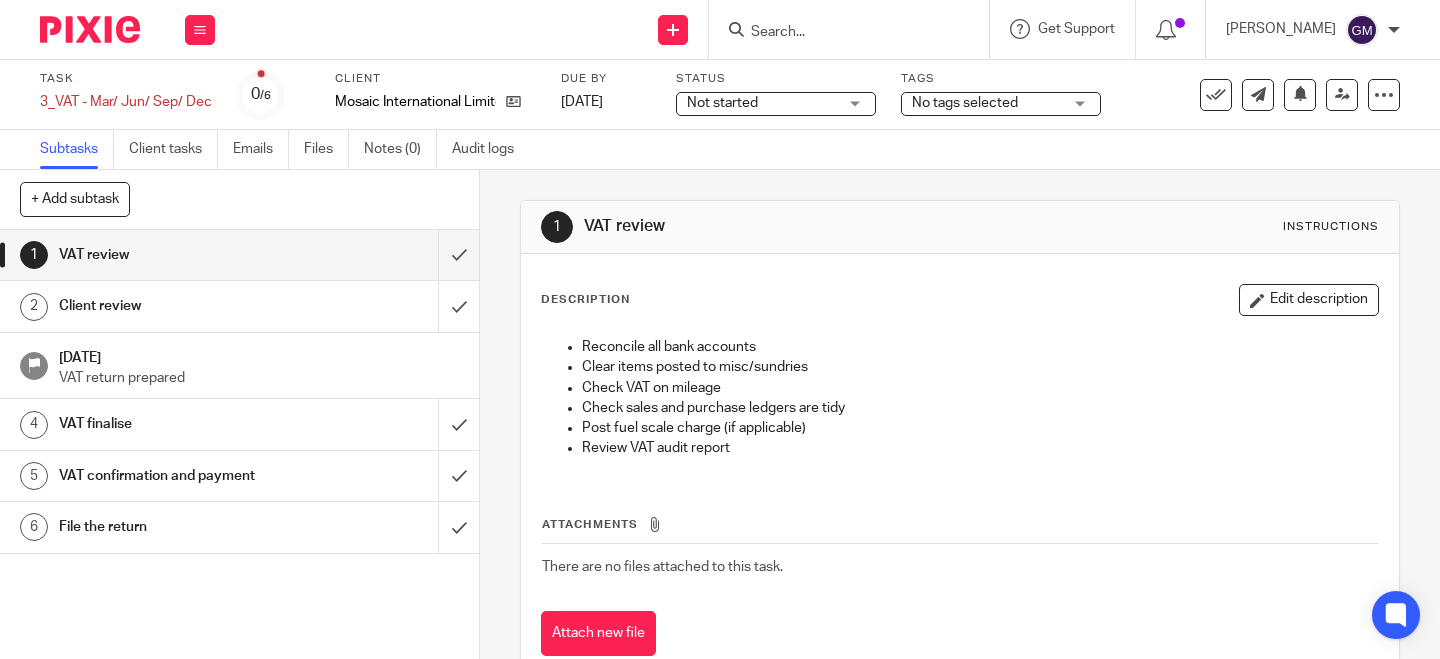 scroll, scrollTop: 0, scrollLeft: 0, axis: both 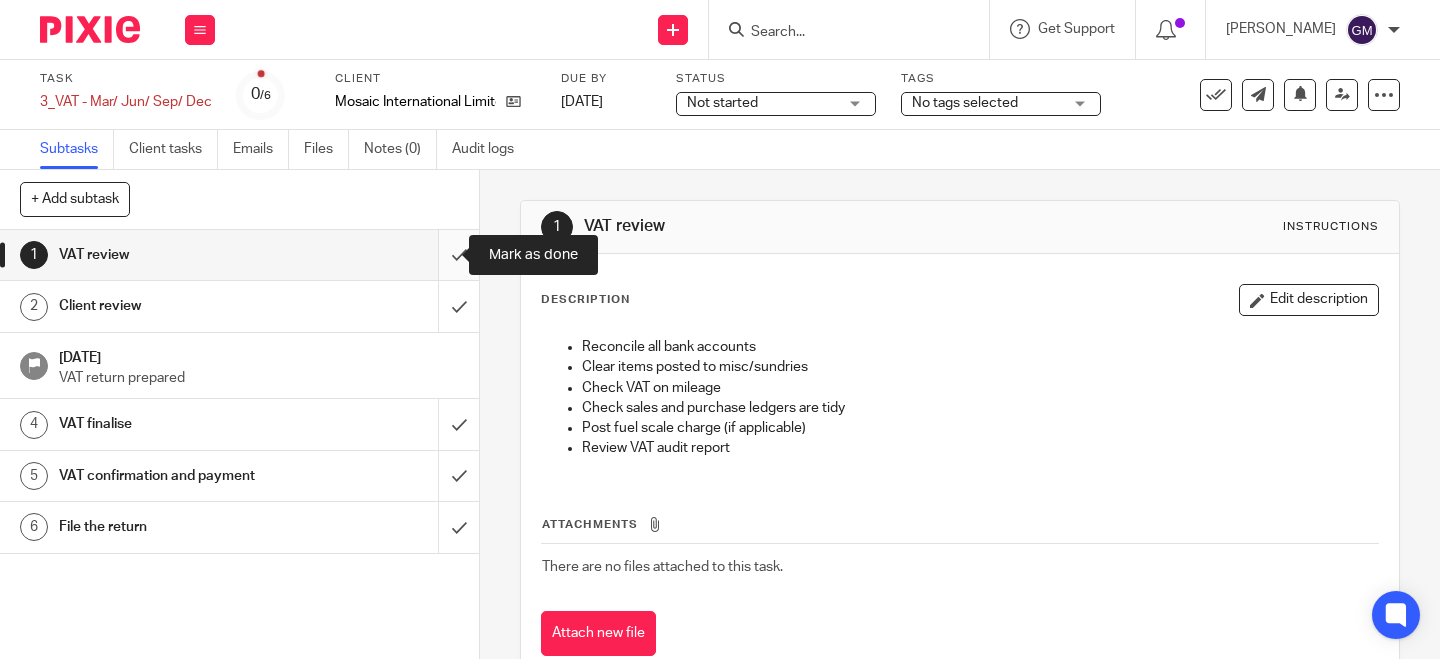 click at bounding box center [239, 255] 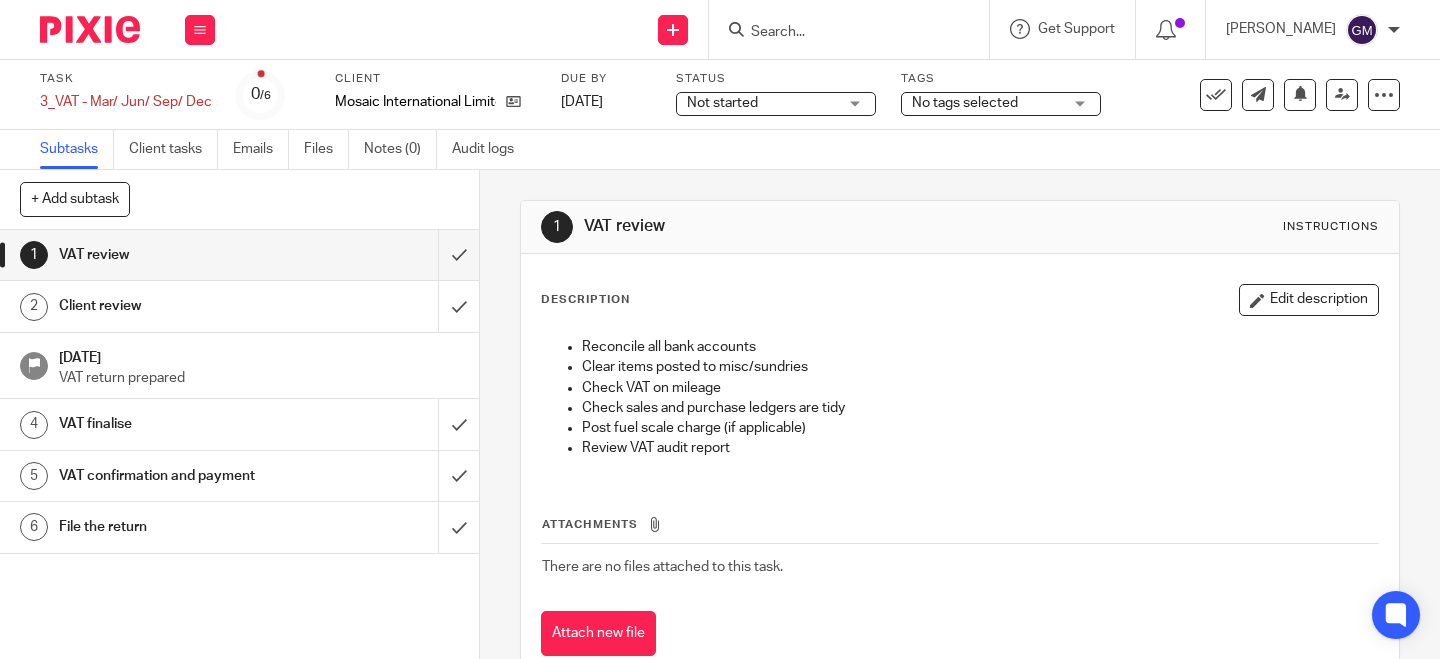 scroll, scrollTop: 0, scrollLeft: 0, axis: both 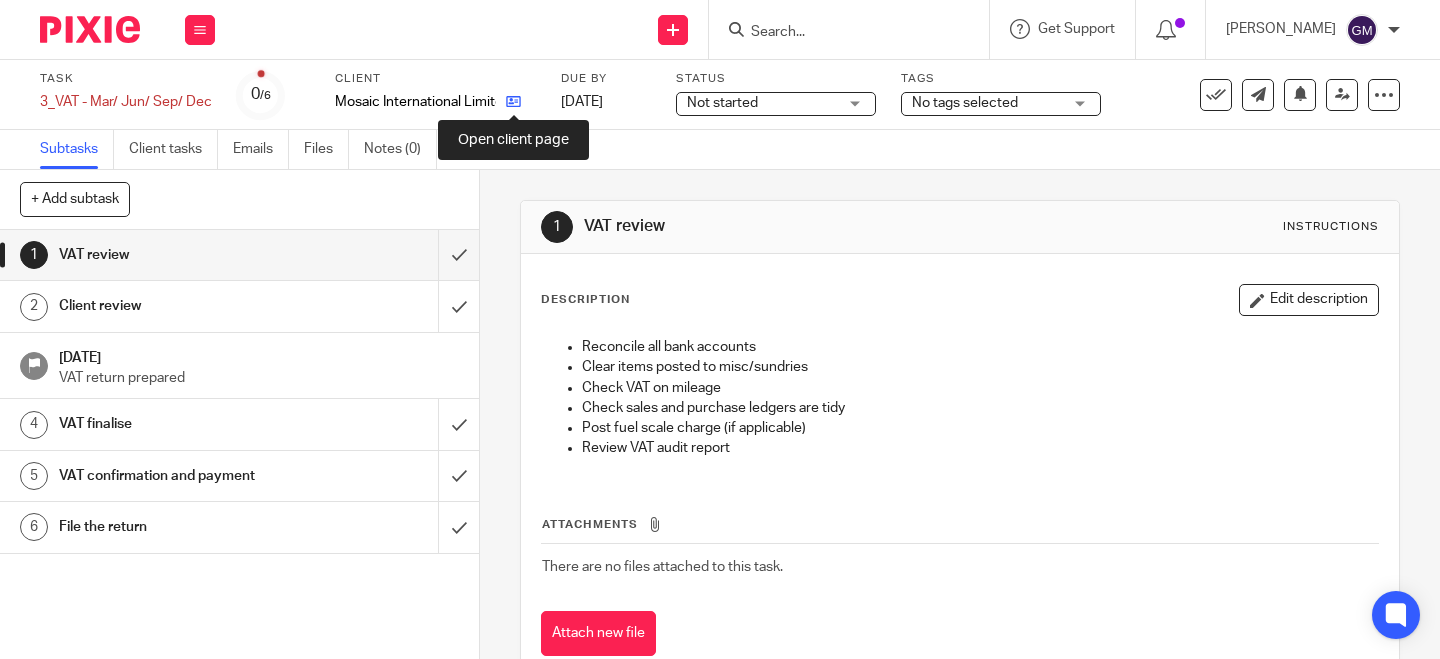 click at bounding box center (513, 101) 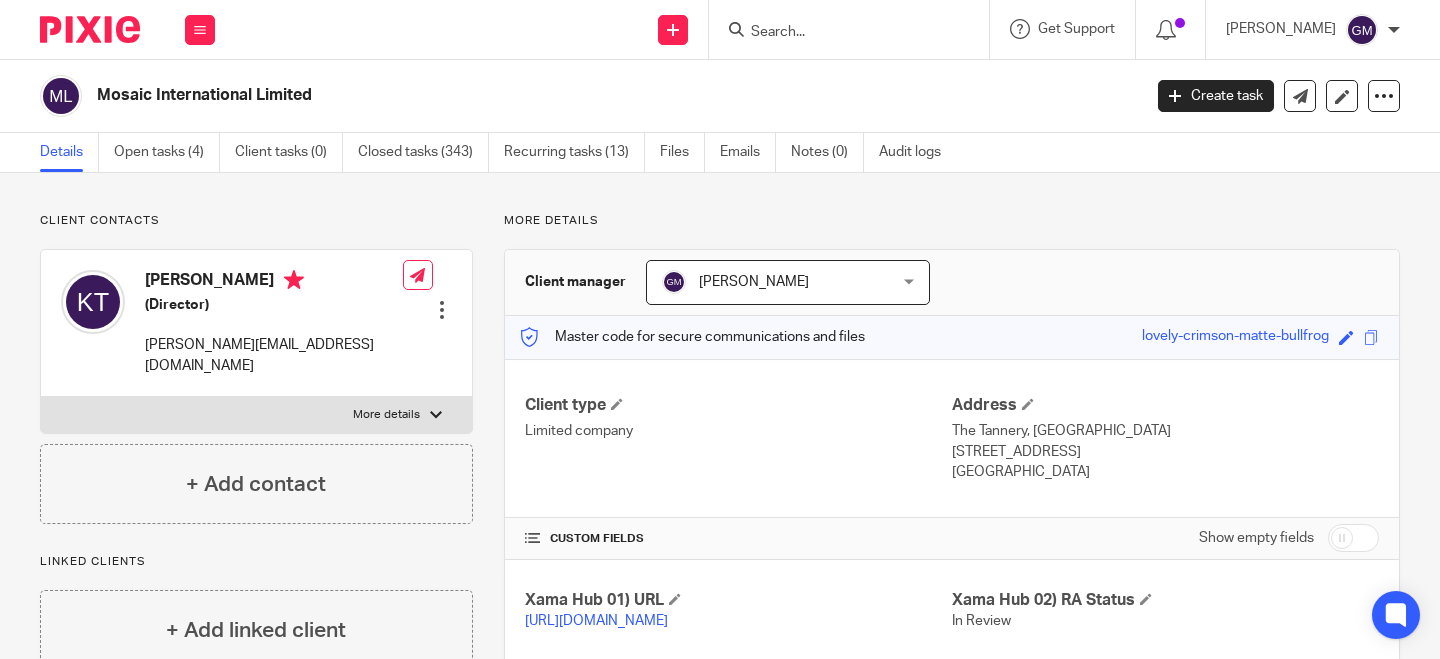 scroll, scrollTop: 0, scrollLeft: 0, axis: both 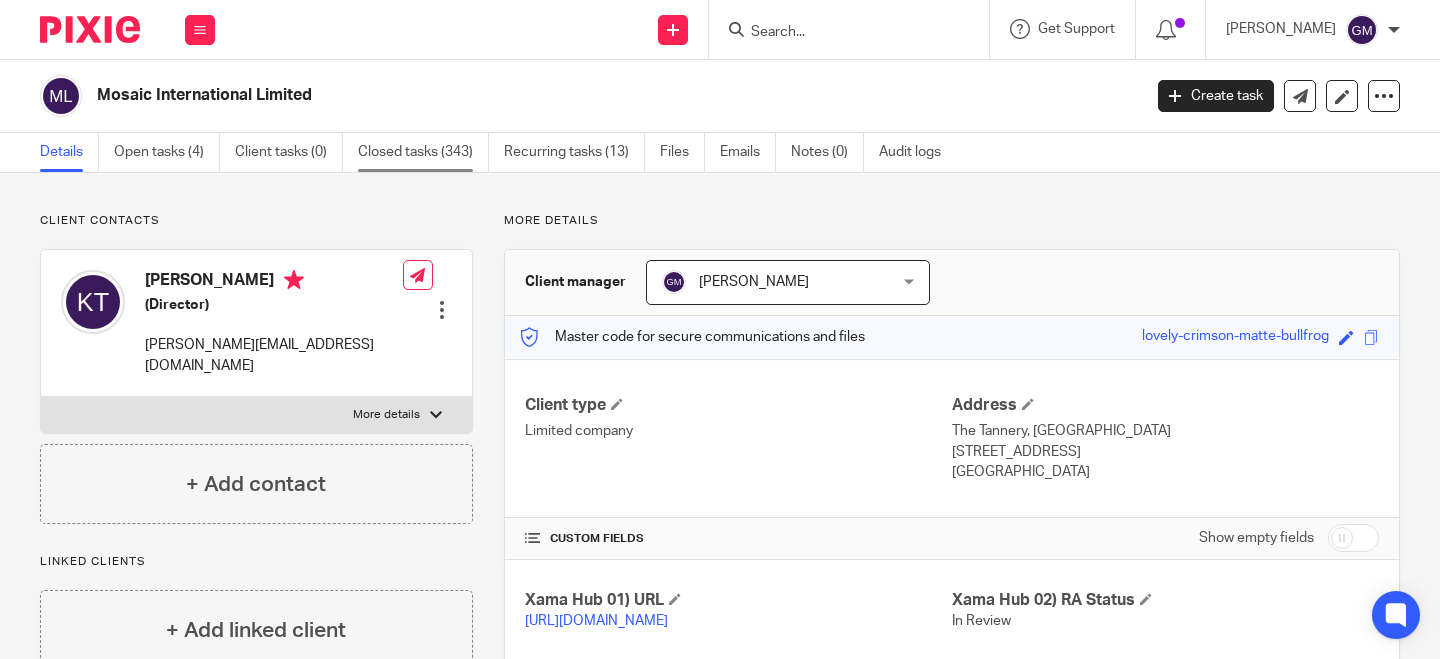 click on "Closed tasks (343)" at bounding box center [423, 152] 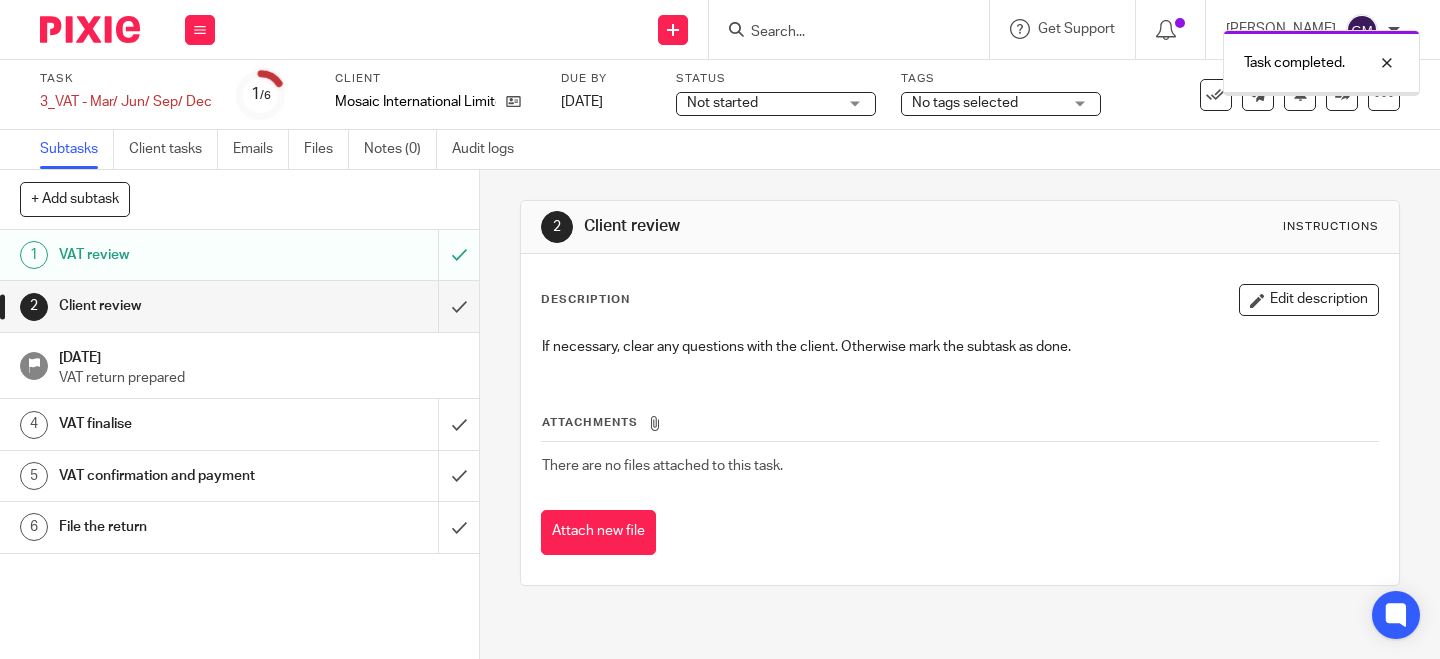 scroll, scrollTop: 0, scrollLeft: 0, axis: both 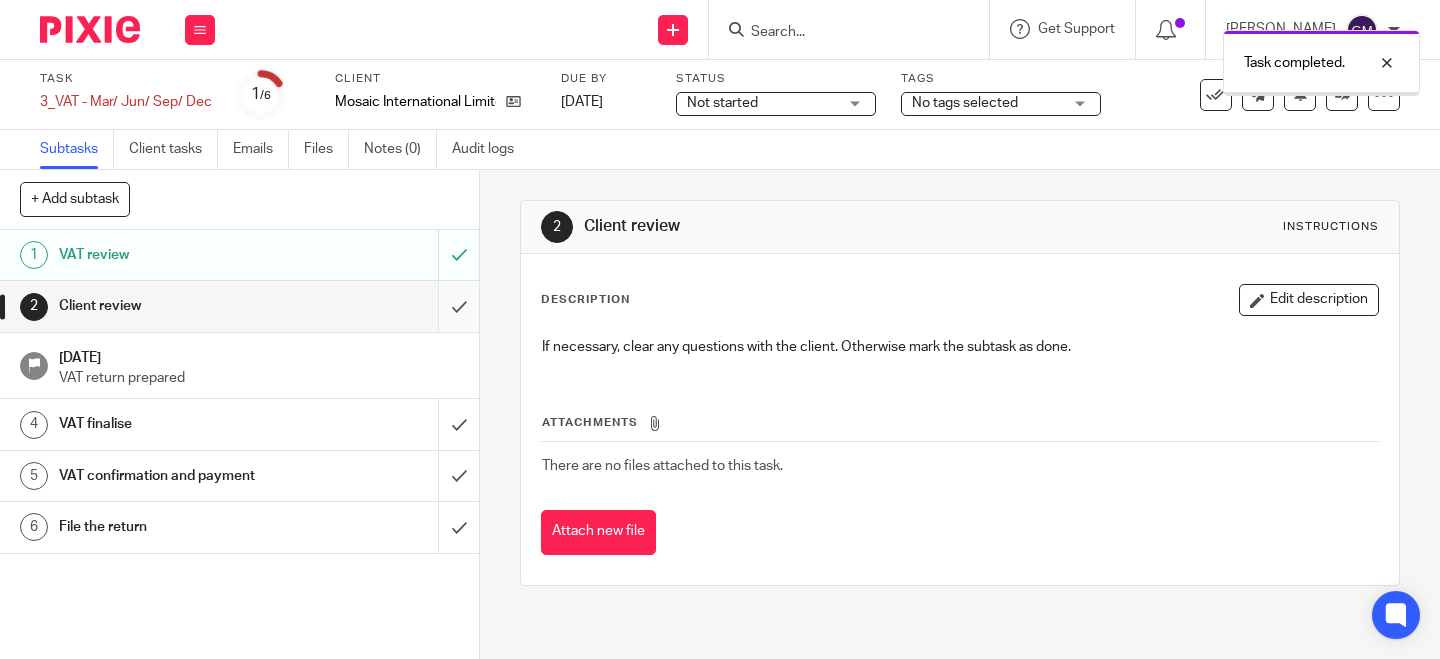 drag, startPoint x: 0, startPoint y: 0, endPoint x: 442, endPoint y: 302, distance: 535.32043 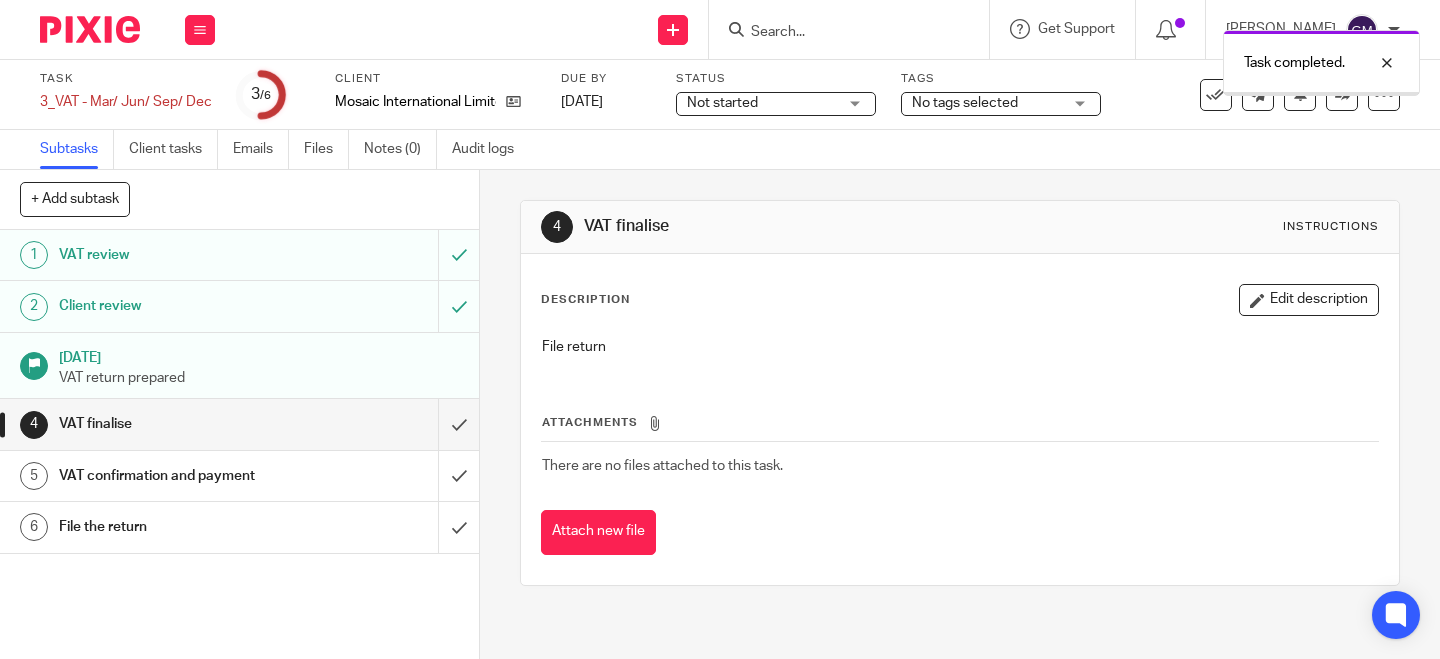 scroll, scrollTop: 0, scrollLeft: 0, axis: both 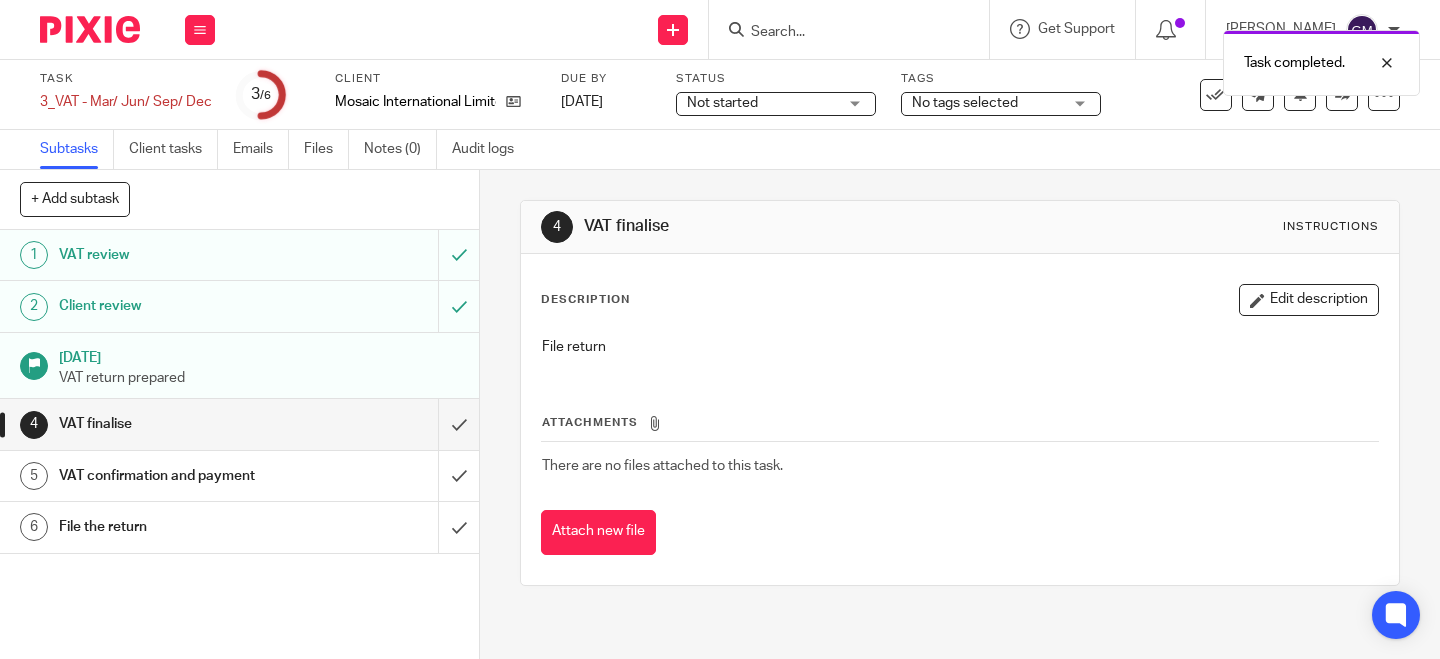 click on "VAT confirmation and payment" at bounding box center [238, 476] 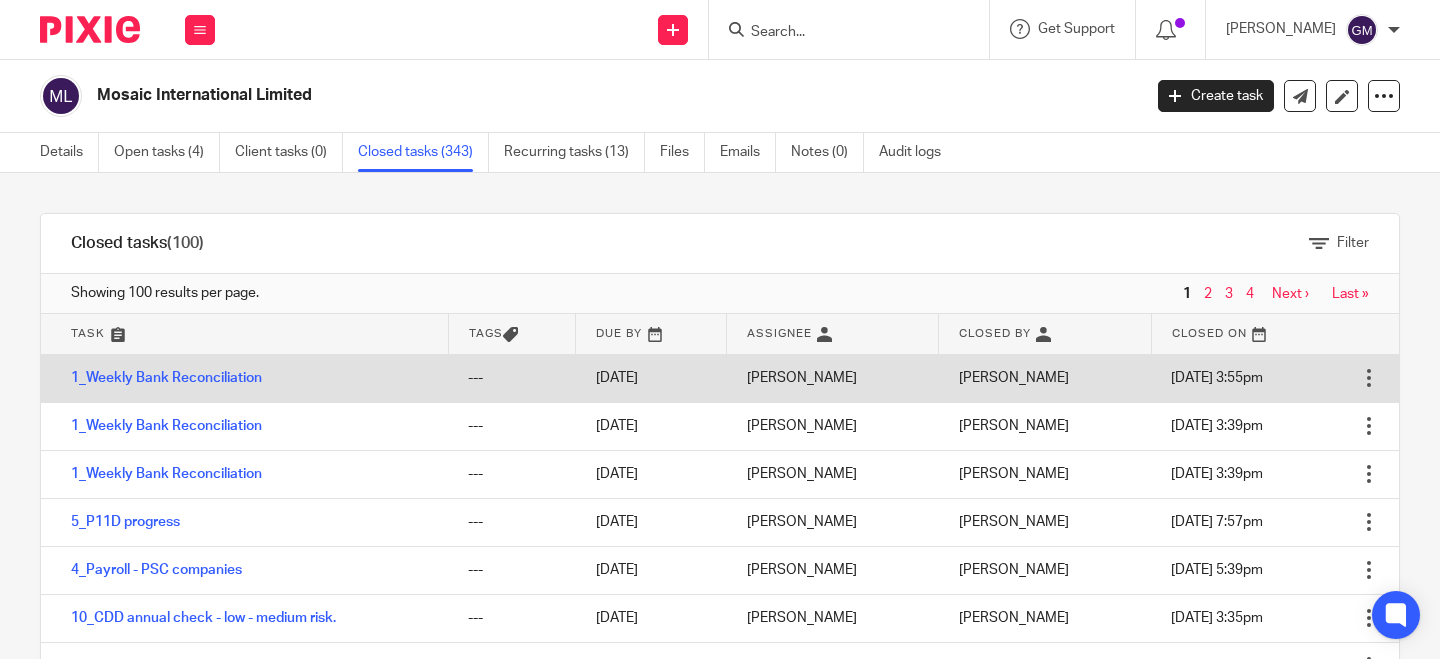 scroll, scrollTop: 0, scrollLeft: 0, axis: both 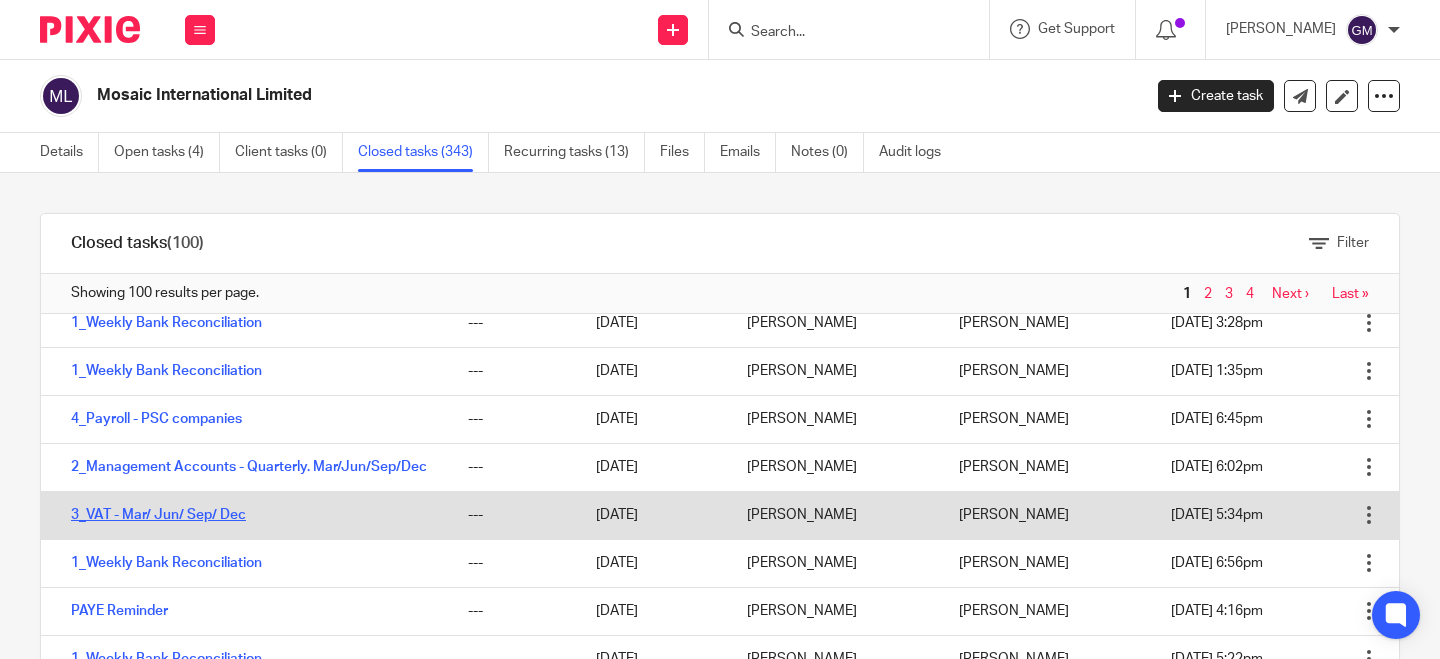 click on "3_VAT - Mar/ Jun/ Sep/ Dec" at bounding box center (158, 515) 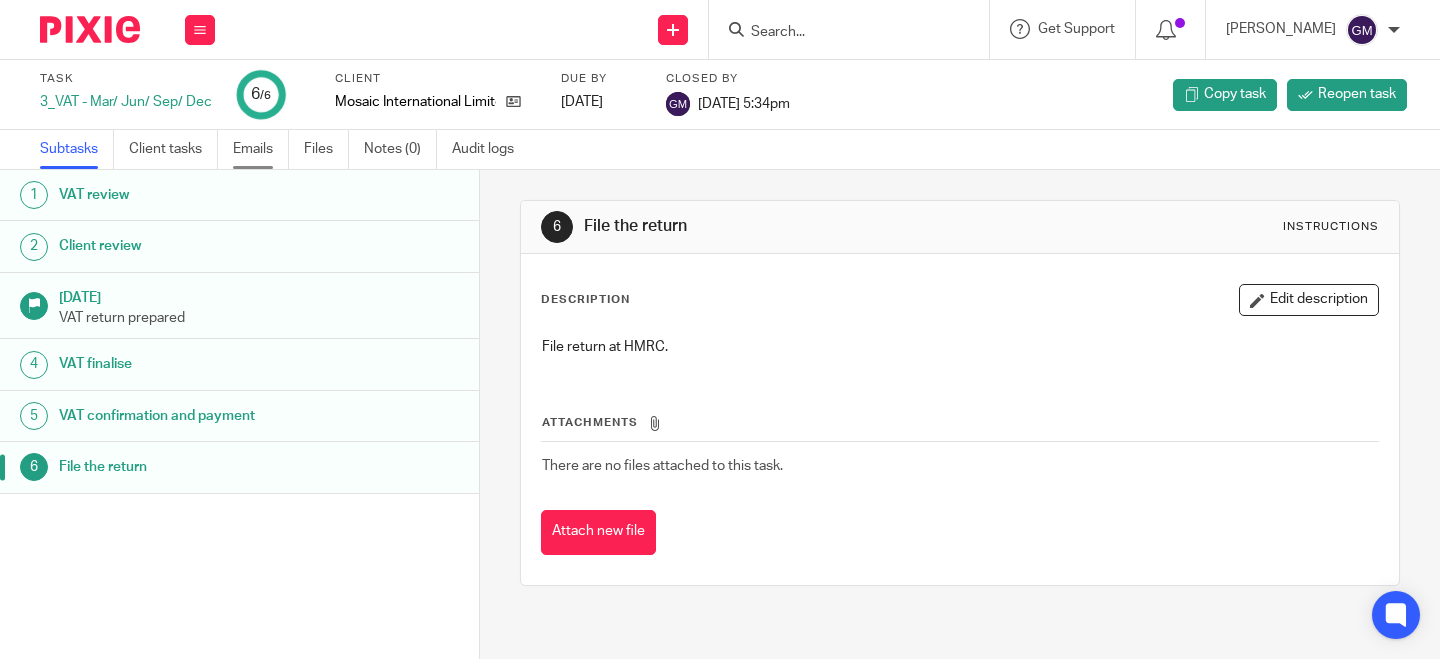 scroll, scrollTop: 0, scrollLeft: 0, axis: both 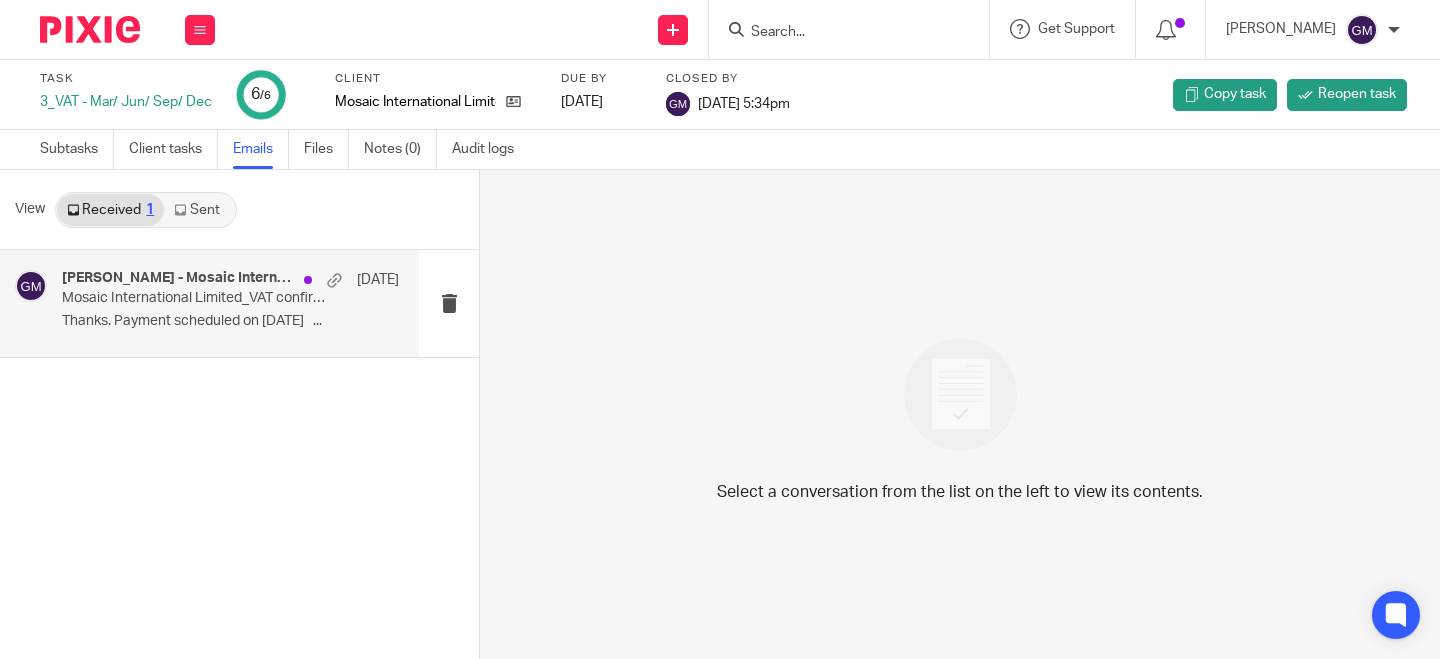 drag, startPoint x: 195, startPoint y: 211, endPoint x: 246, endPoint y: 298, distance: 100.84642 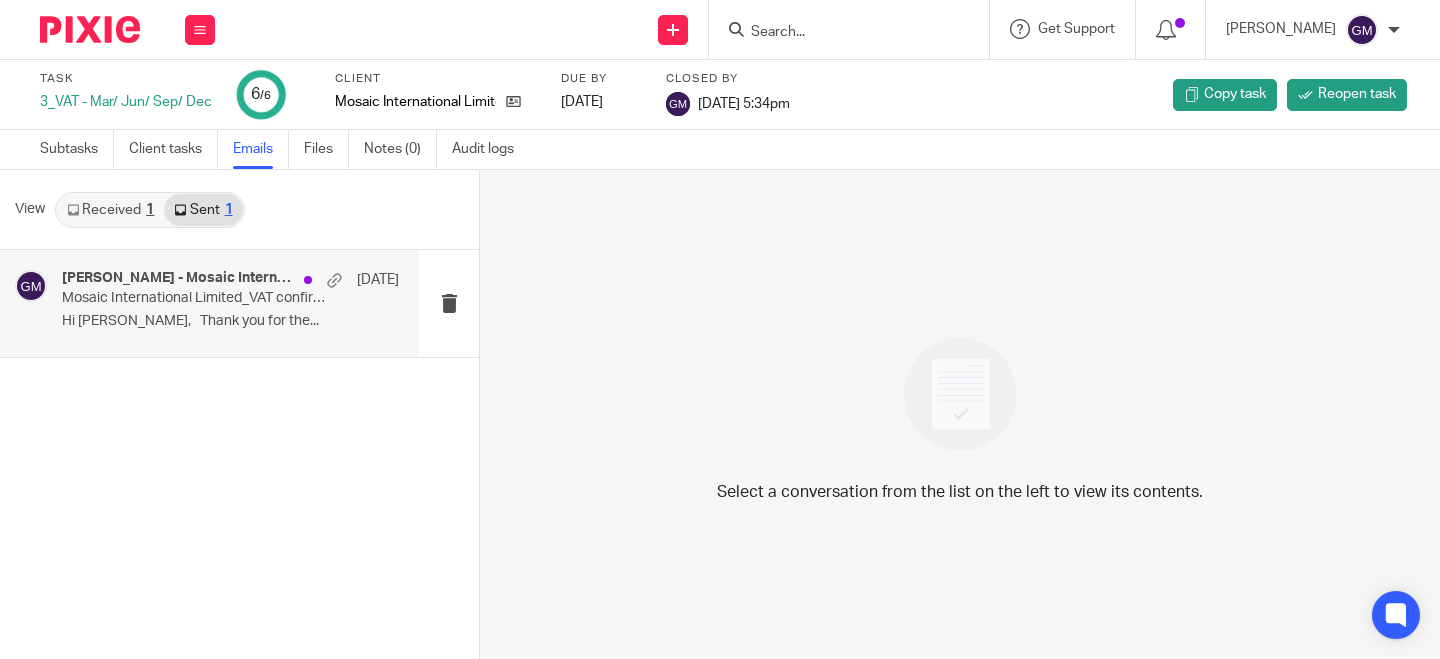 click on "Hi [PERSON_NAME],     Thank you for the..." at bounding box center (230, 321) 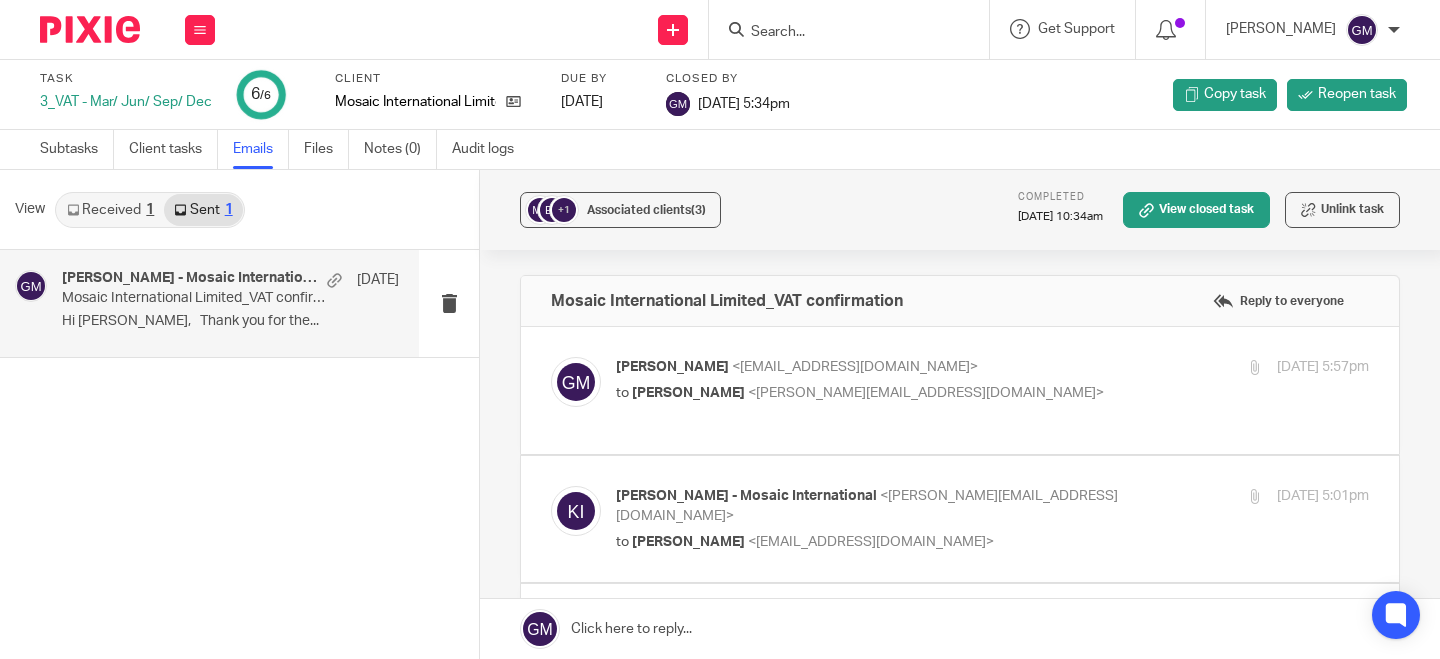 scroll, scrollTop: 0, scrollLeft: 0, axis: both 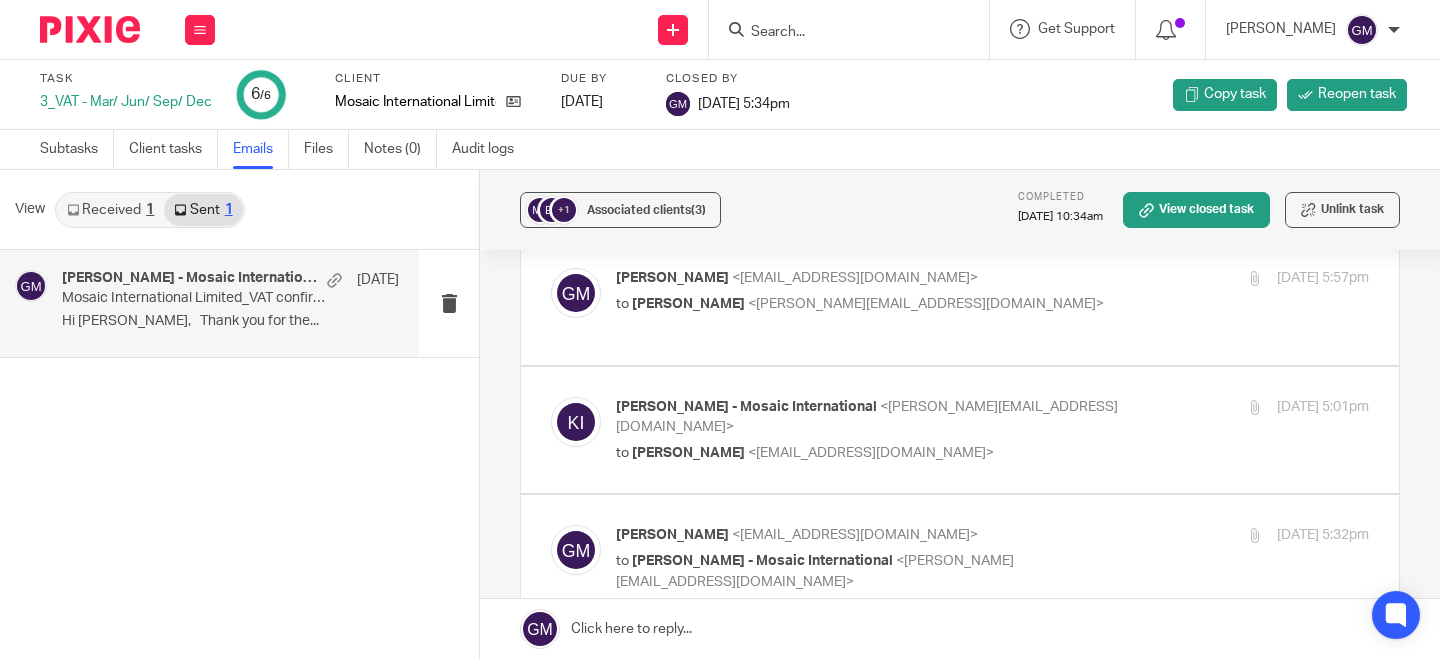 click at bounding box center (960, 301) 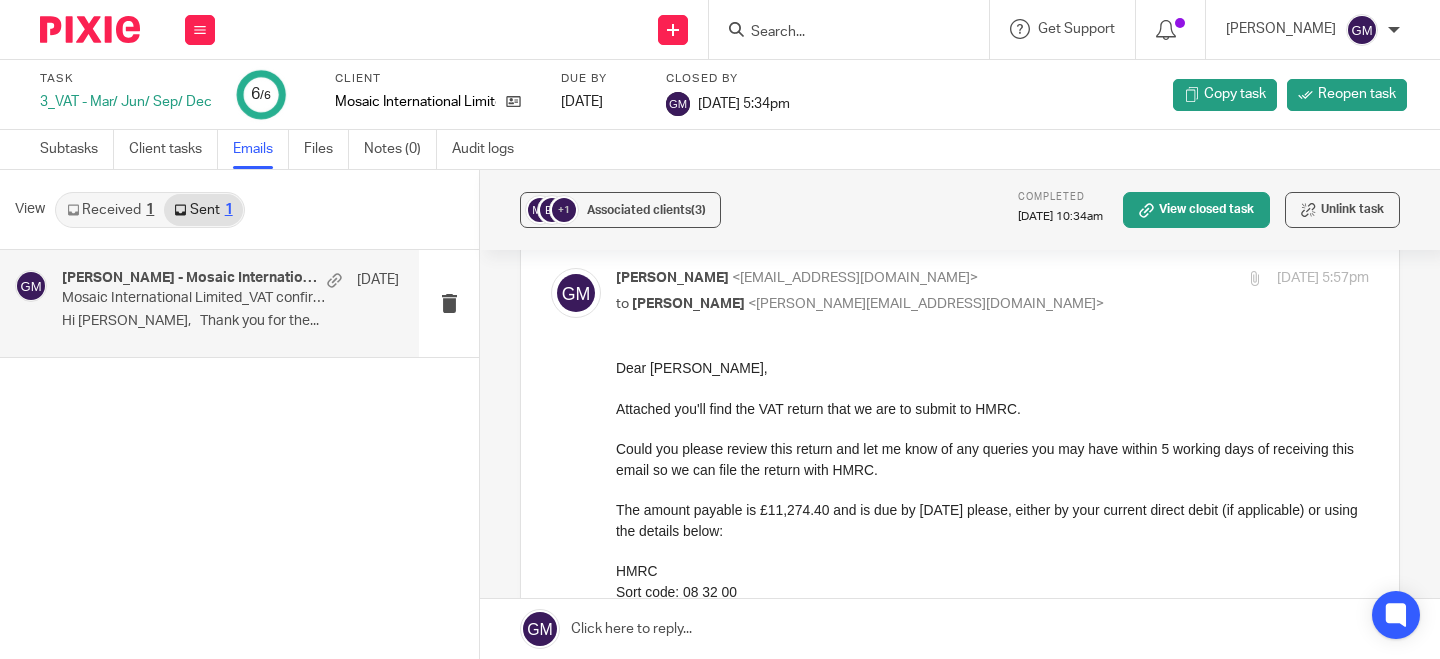 scroll, scrollTop: 0, scrollLeft: 0, axis: both 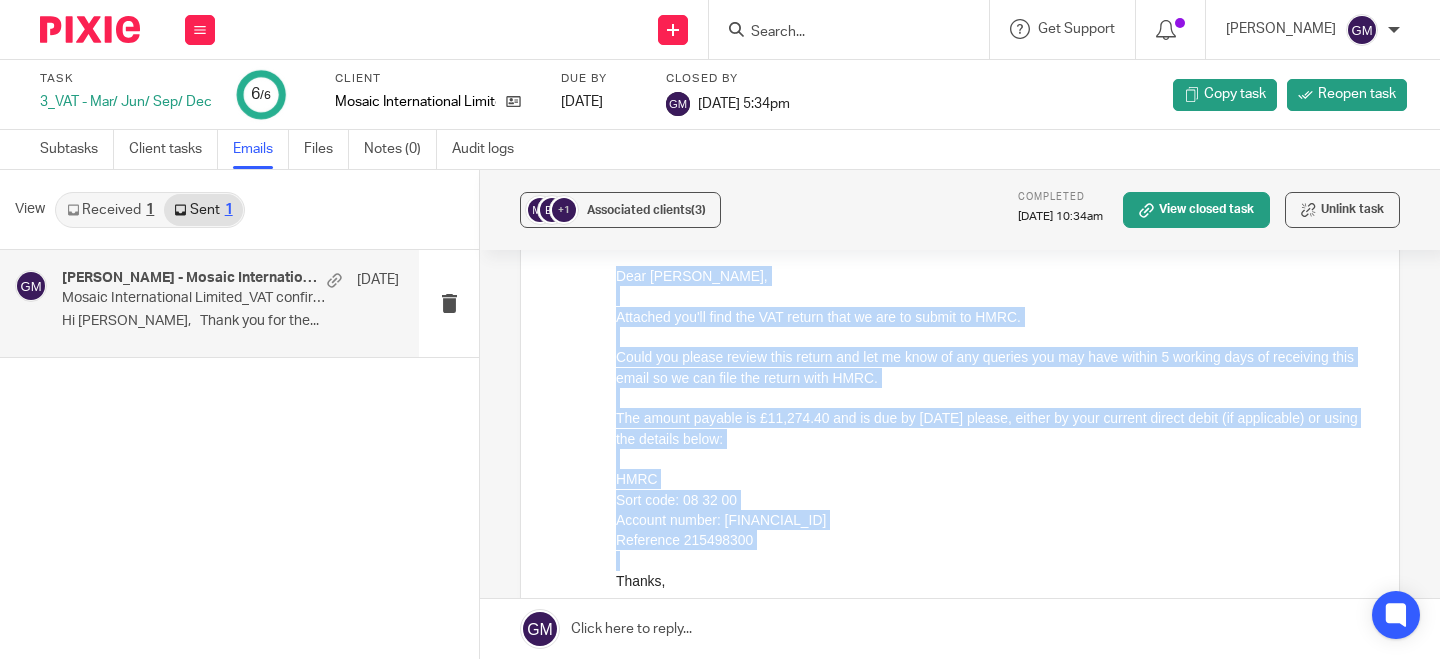 drag, startPoint x: 616, startPoint y: 273, endPoint x: 812, endPoint y: 551, distance: 340.14703 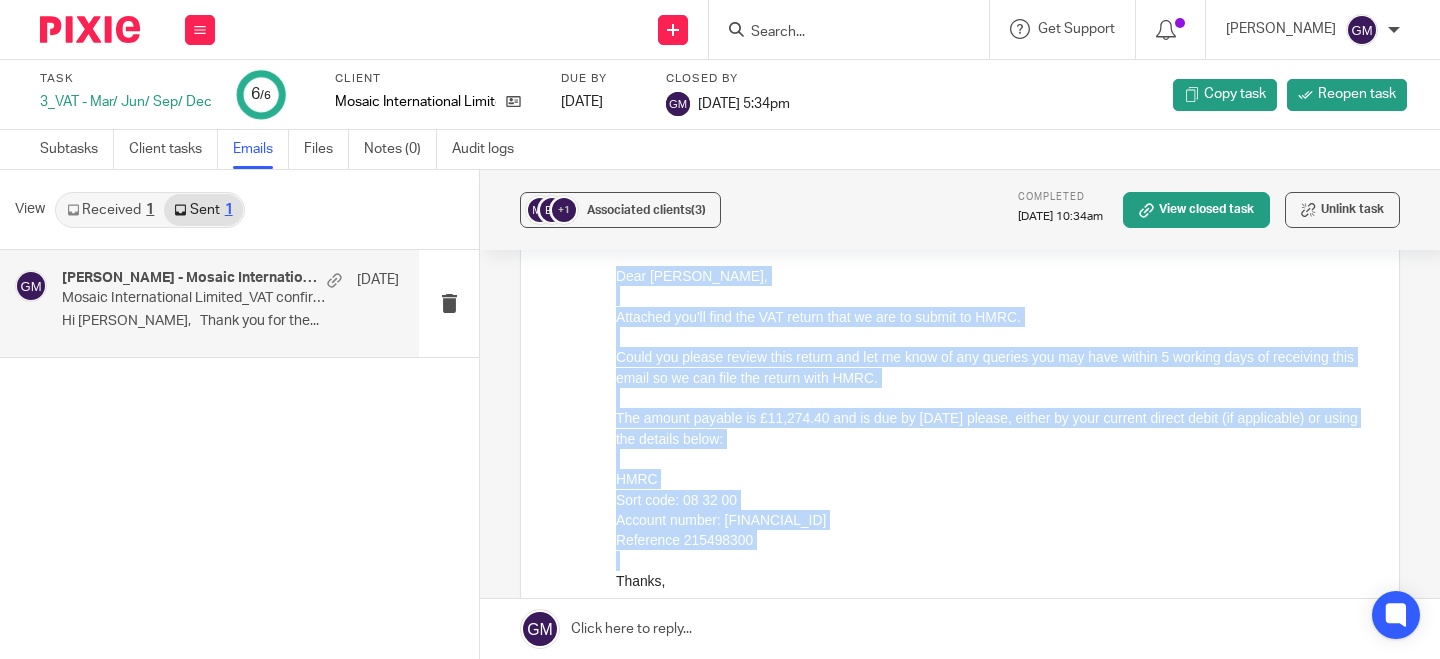 copy on "Dear Kiley, Attached you'll find the VAT return that we are to submit to HMRC. Could you please review this return and let me know of any queries you may have within 5 working days of receiving this email so we can file the return with HMRC. The amount payable is £11,274.40 and is due by 7 May please, either by your current direct debit (if applicable) or using the details below: HMRC Sort code: 08 32 00 Account number: 11963155 Reference 215498300" 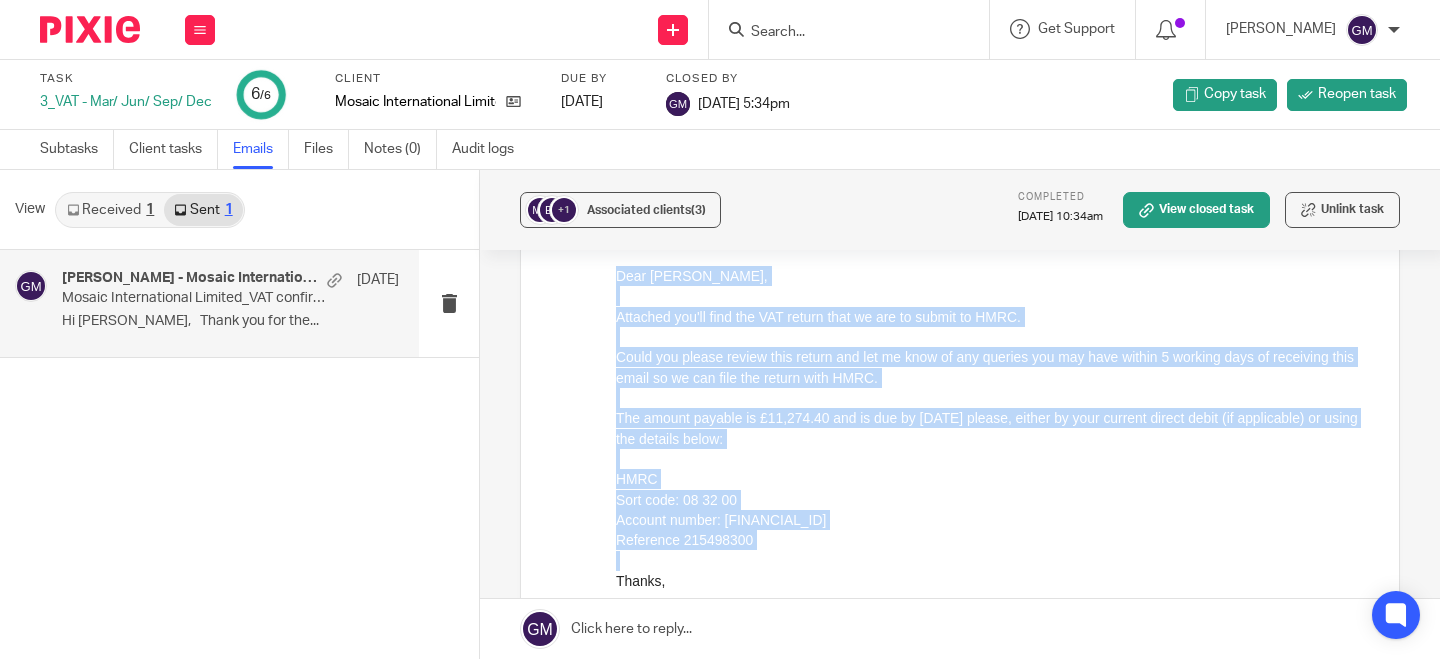 scroll, scrollTop: 0, scrollLeft: 0, axis: both 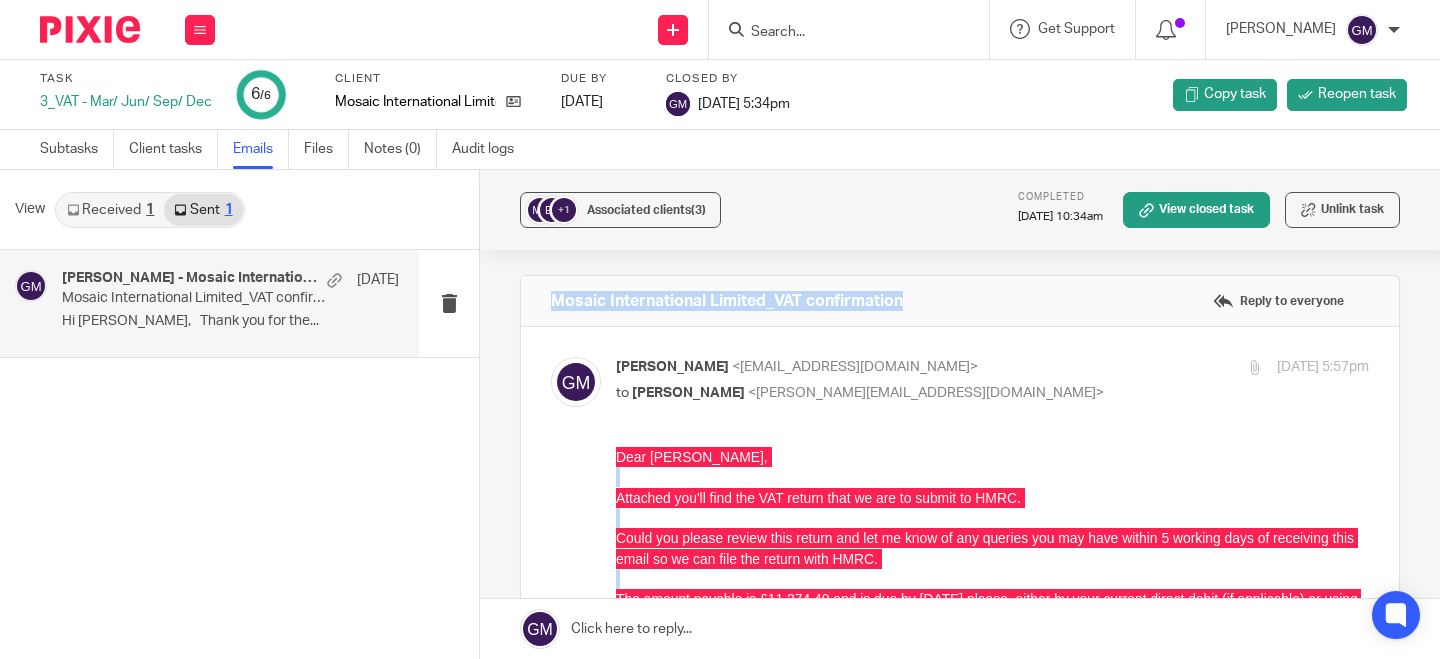 drag, startPoint x: 897, startPoint y: 305, endPoint x: 551, endPoint y: 309, distance: 346.02313 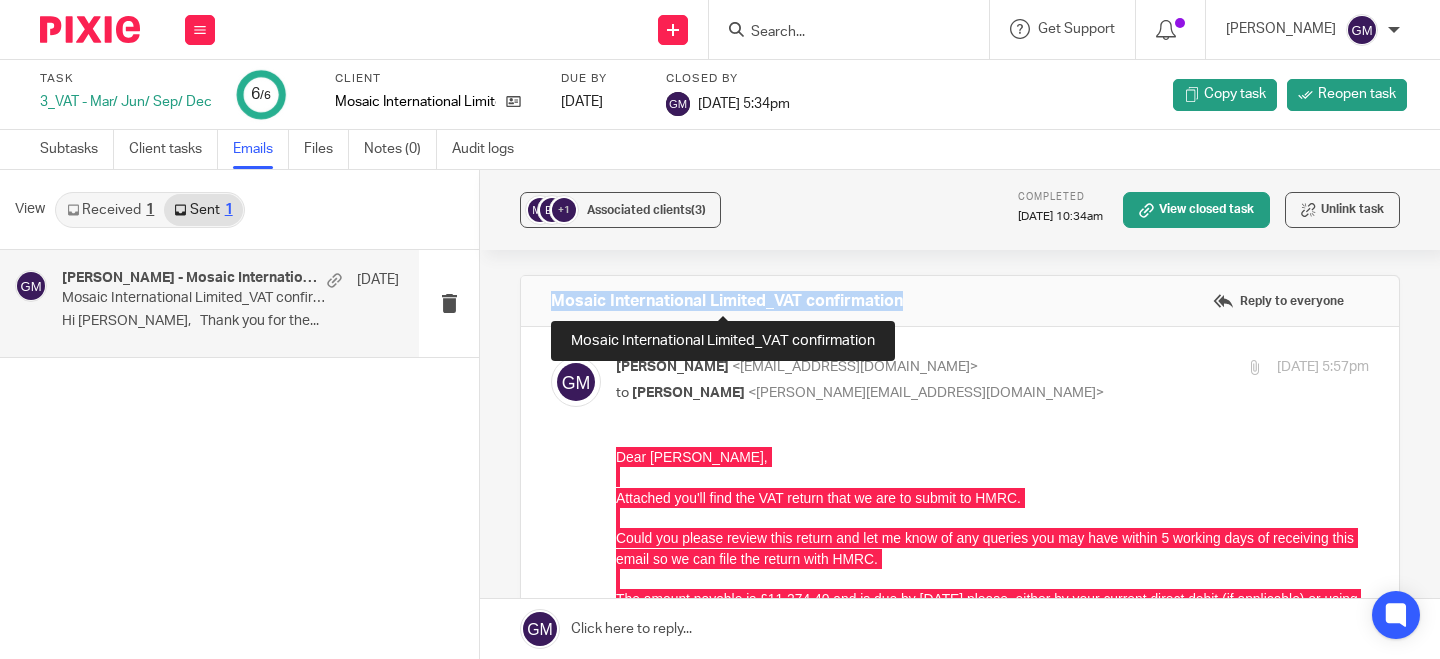 copy on "Mosaic International Limited_VAT confirmation" 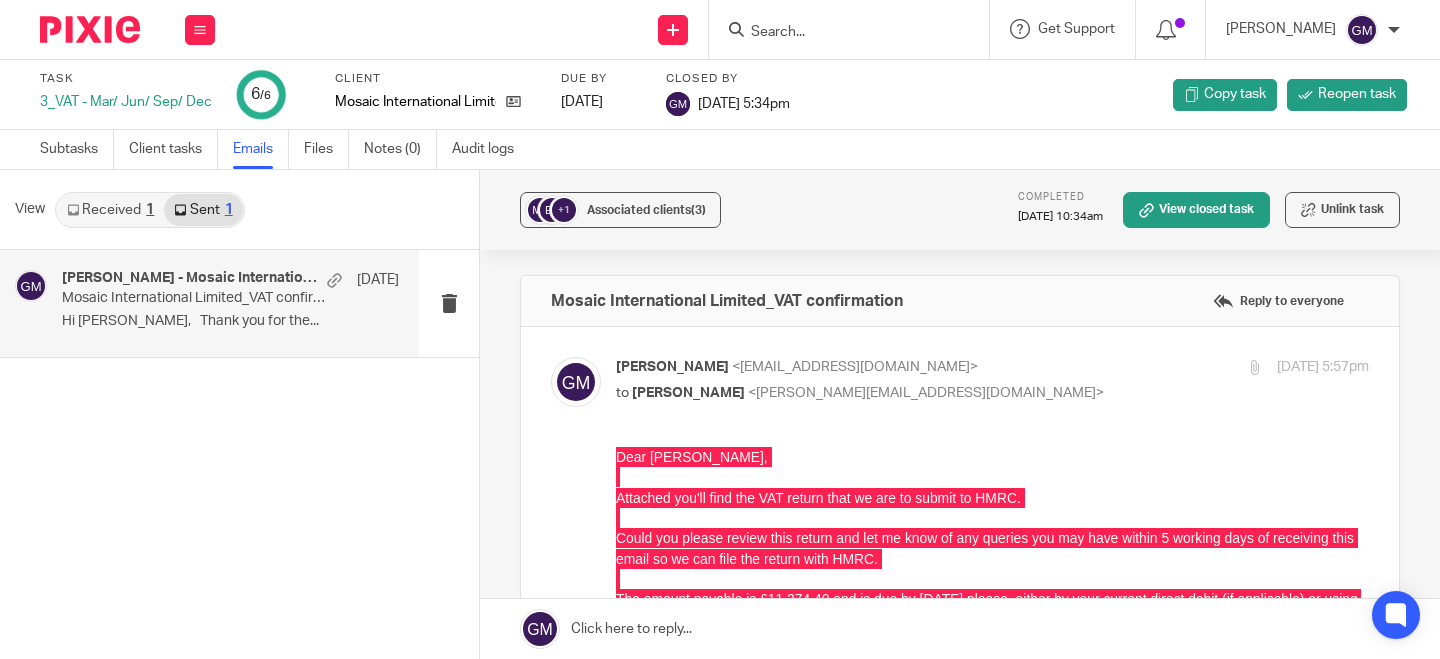 click at bounding box center [839, 33] 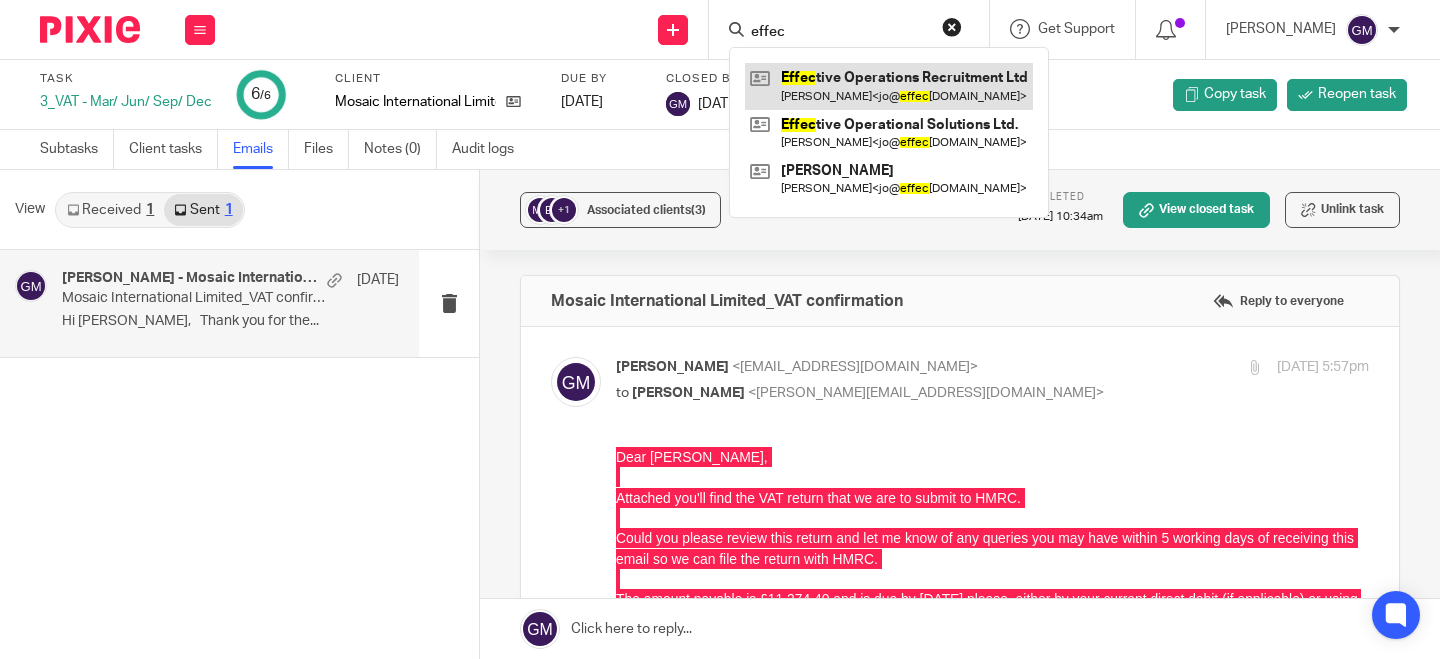 type on "effec" 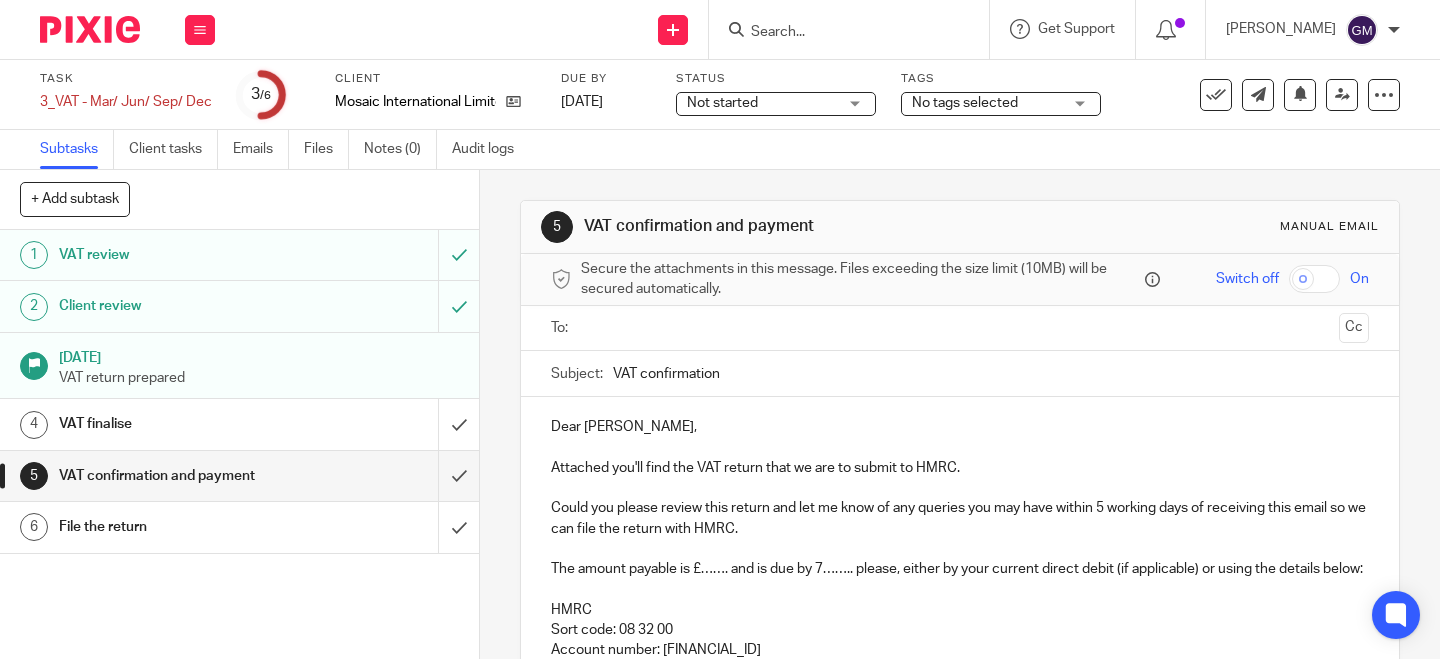 scroll, scrollTop: 0, scrollLeft: 0, axis: both 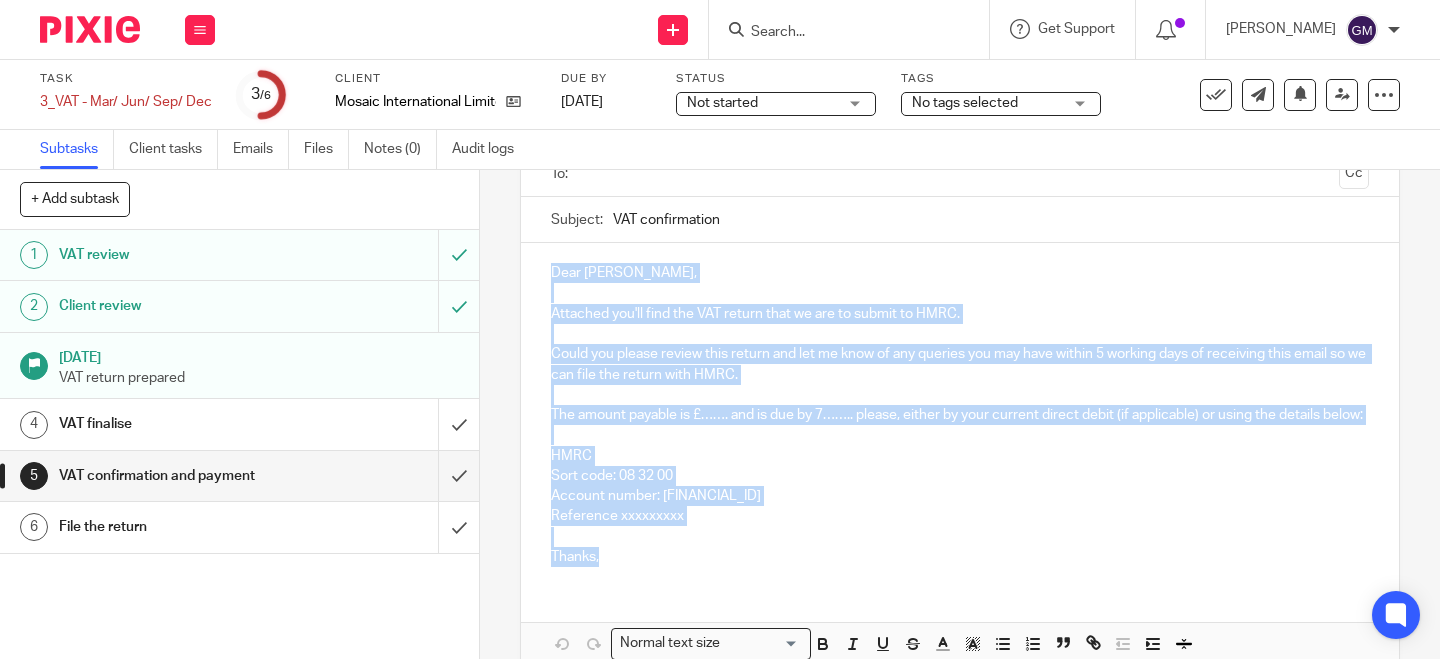 drag, startPoint x: 544, startPoint y: 266, endPoint x: 661, endPoint y: 578, distance: 333.21616 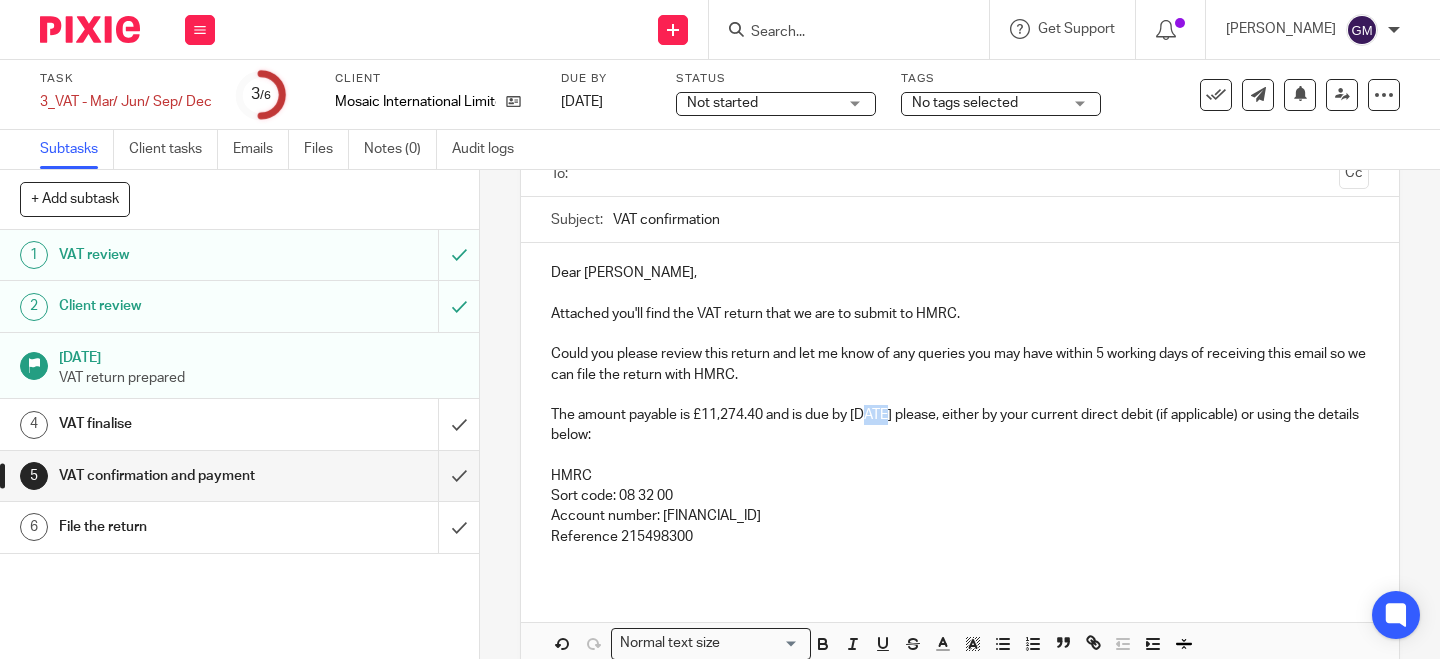 drag, startPoint x: 863, startPoint y: 415, endPoint x: 887, endPoint y: 420, distance: 24.5153 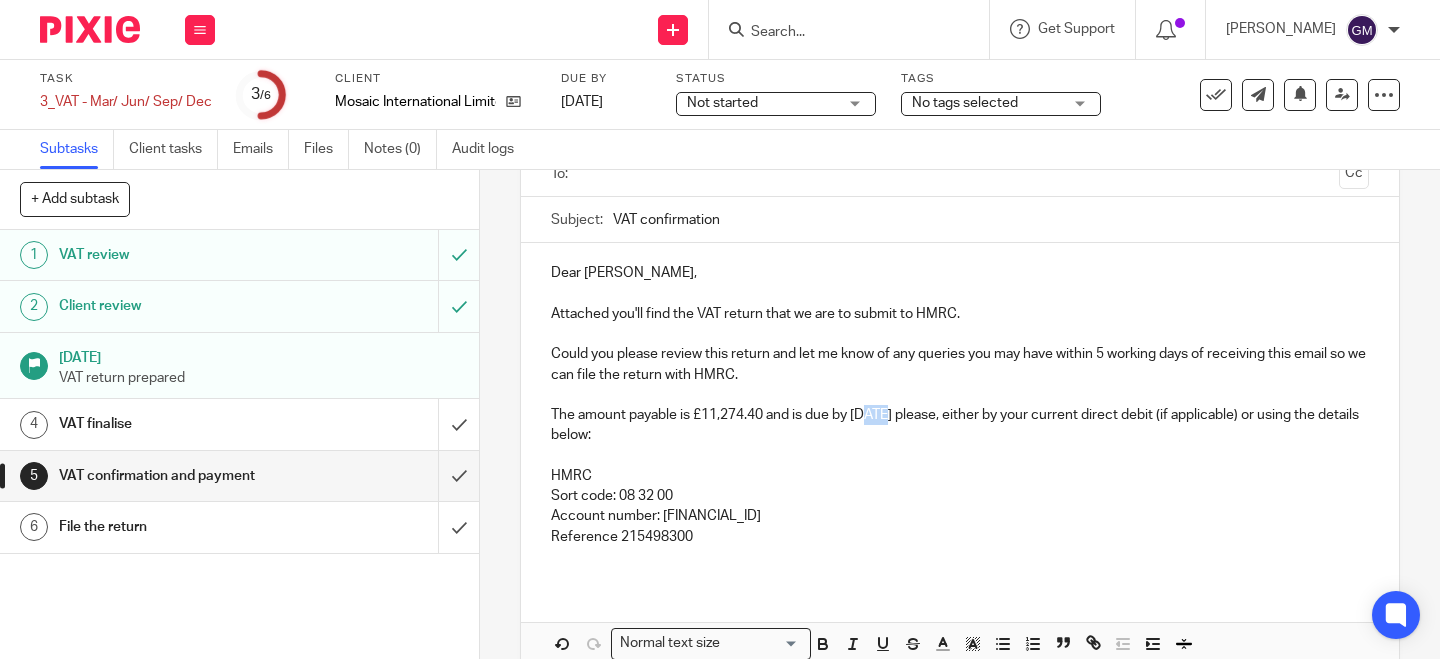 click on "The amount payable is £11,274.40 and is due by 7 May please, either by your current direct debit (if applicable) or using the details below:" at bounding box center [960, 425] 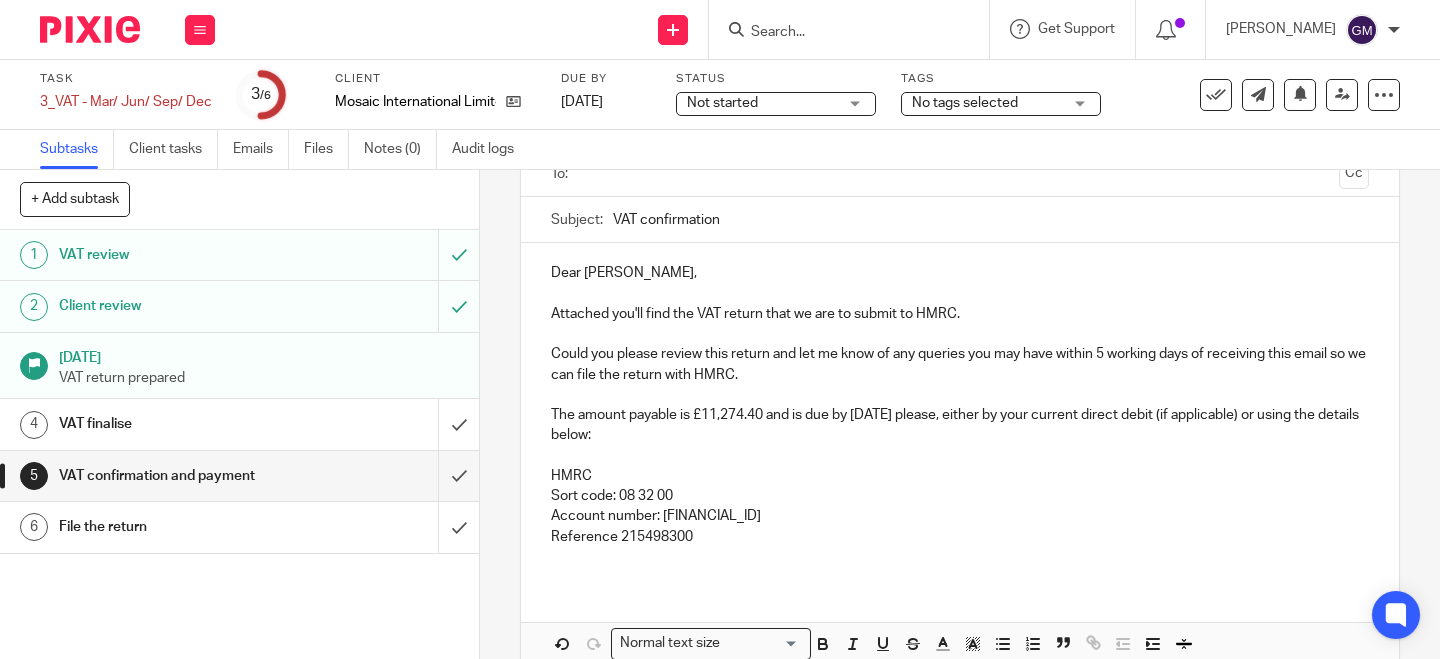 drag, startPoint x: 701, startPoint y: 419, endPoint x: 750, endPoint y: 420, distance: 49.010204 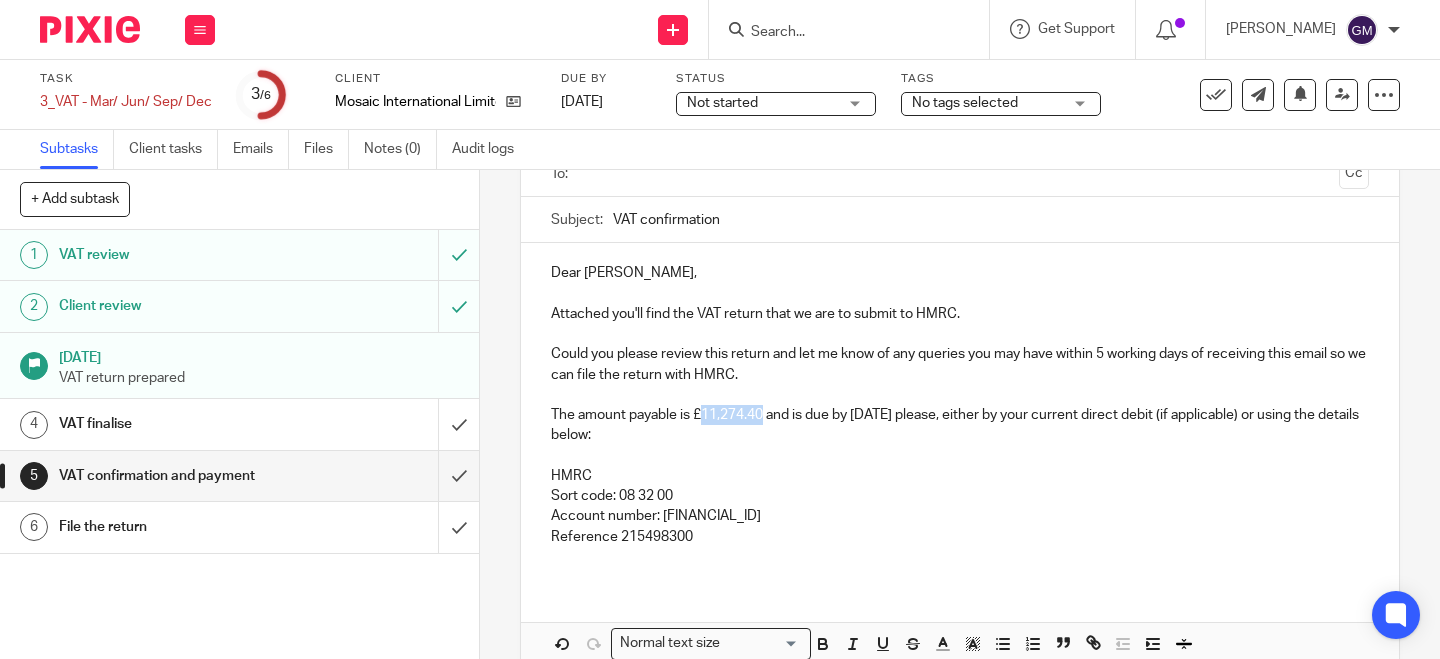 drag, startPoint x: 762, startPoint y: 418, endPoint x: 700, endPoint y: 414, distance: 62.1289 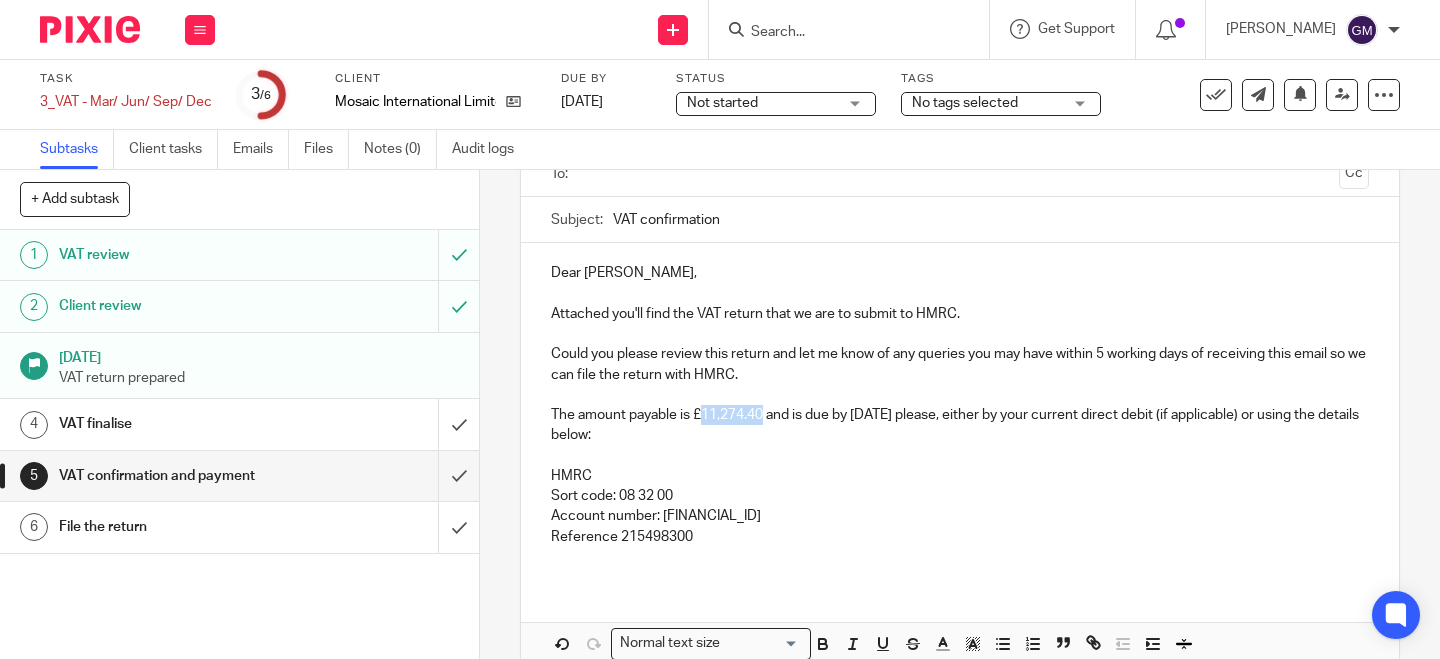 click on "The amount payable is £11,274.40 and is due by 7 August please, either by your current direct debit (if applicable) or using the details below:" at bounding box center (960, 425) 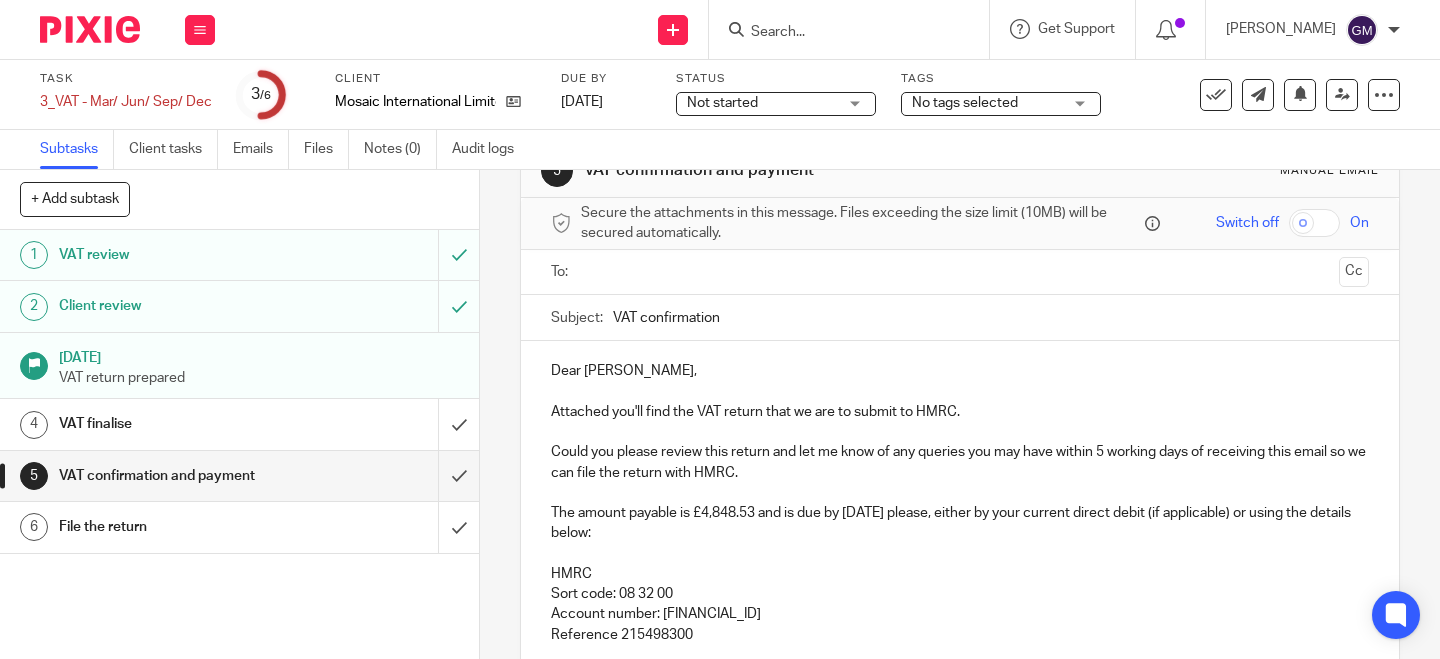 scroll, scrollTop: 0, scrollLeft: 0, axis: both 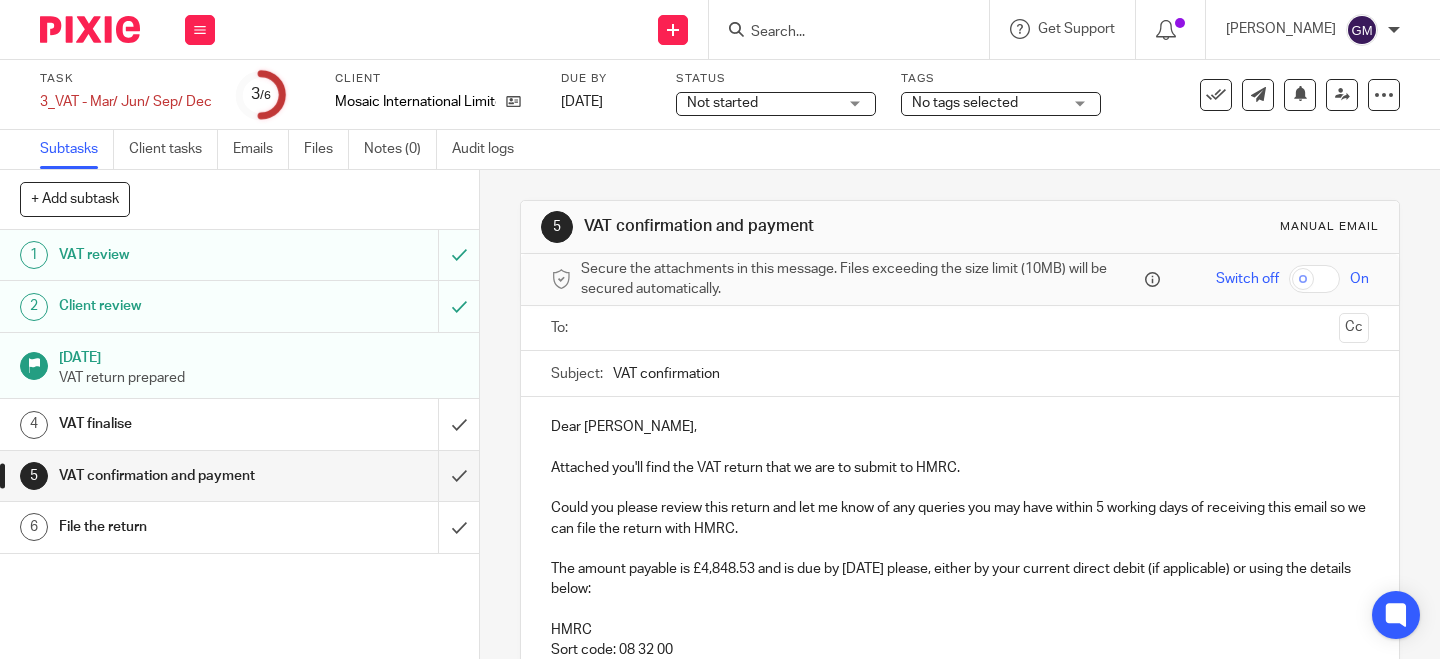 click at bounding box center (959, 328) 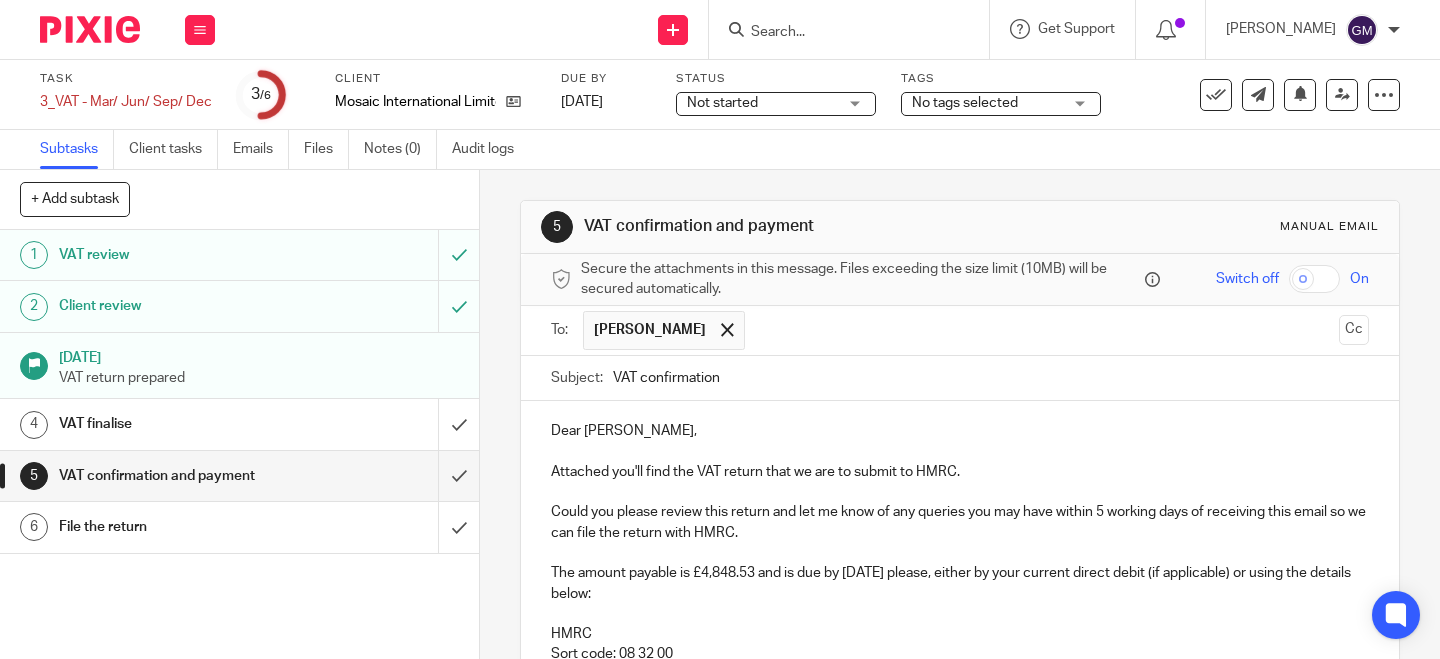 drag, startPoint x: 727, startPoint y: 385, endPoint x: 595, endPoint y: 370, distance: 132.84953 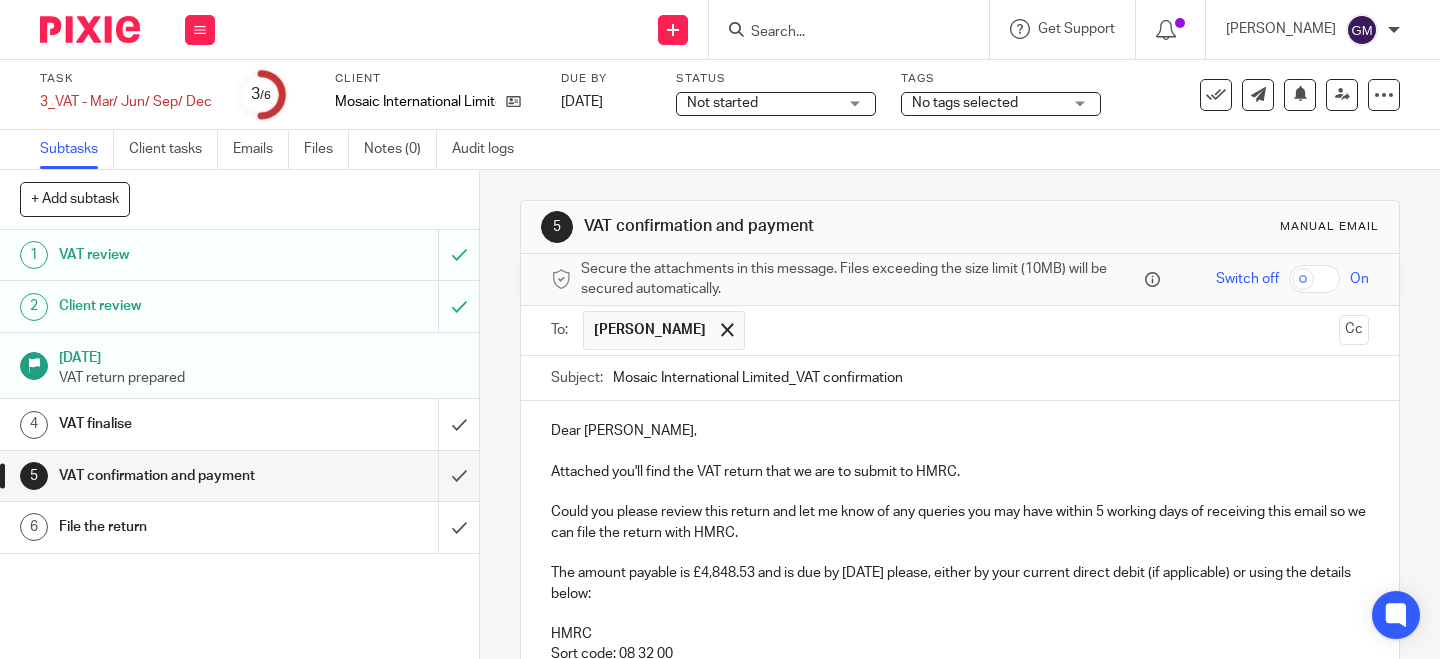 type on "Mosaic International Limited_VAT confirmation" 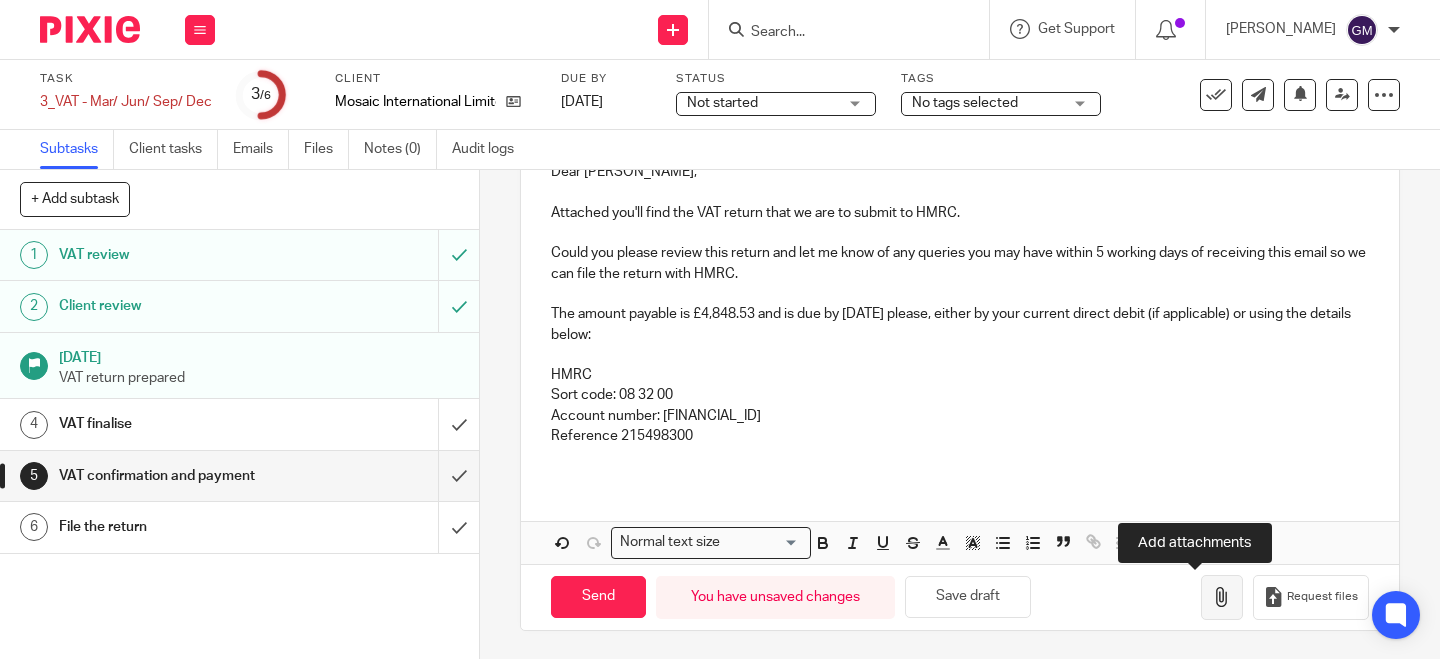 click at bounding box center [1222, 597] 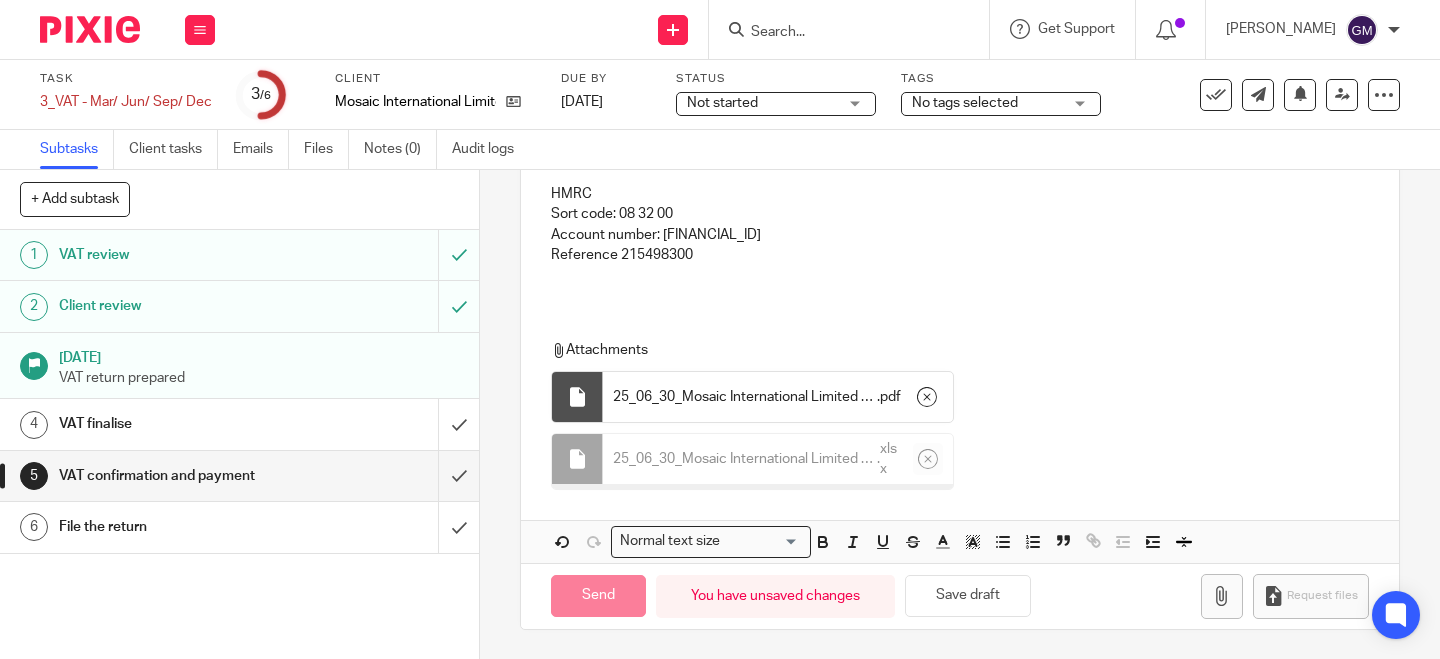 scroll, scrollTop: 435, scrollLeft: 0, axis: vertical 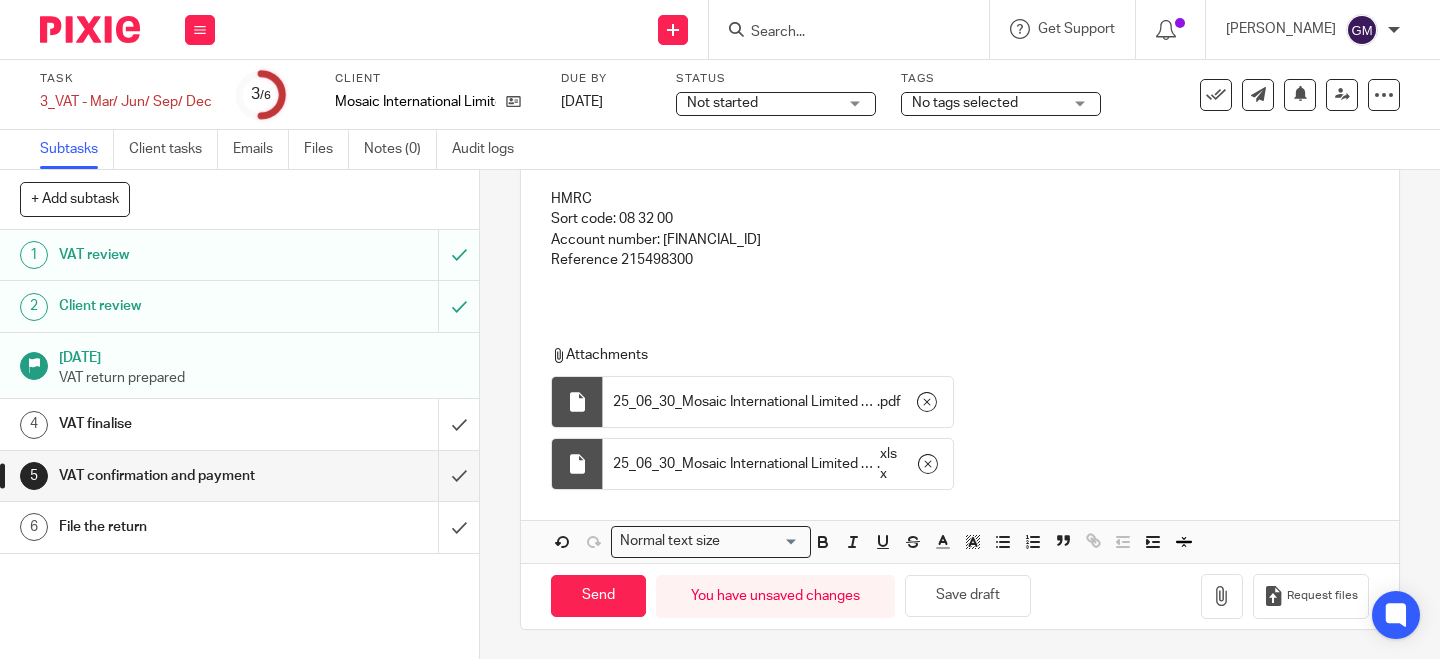 click on "Not started" at bounding box center [762, 103] 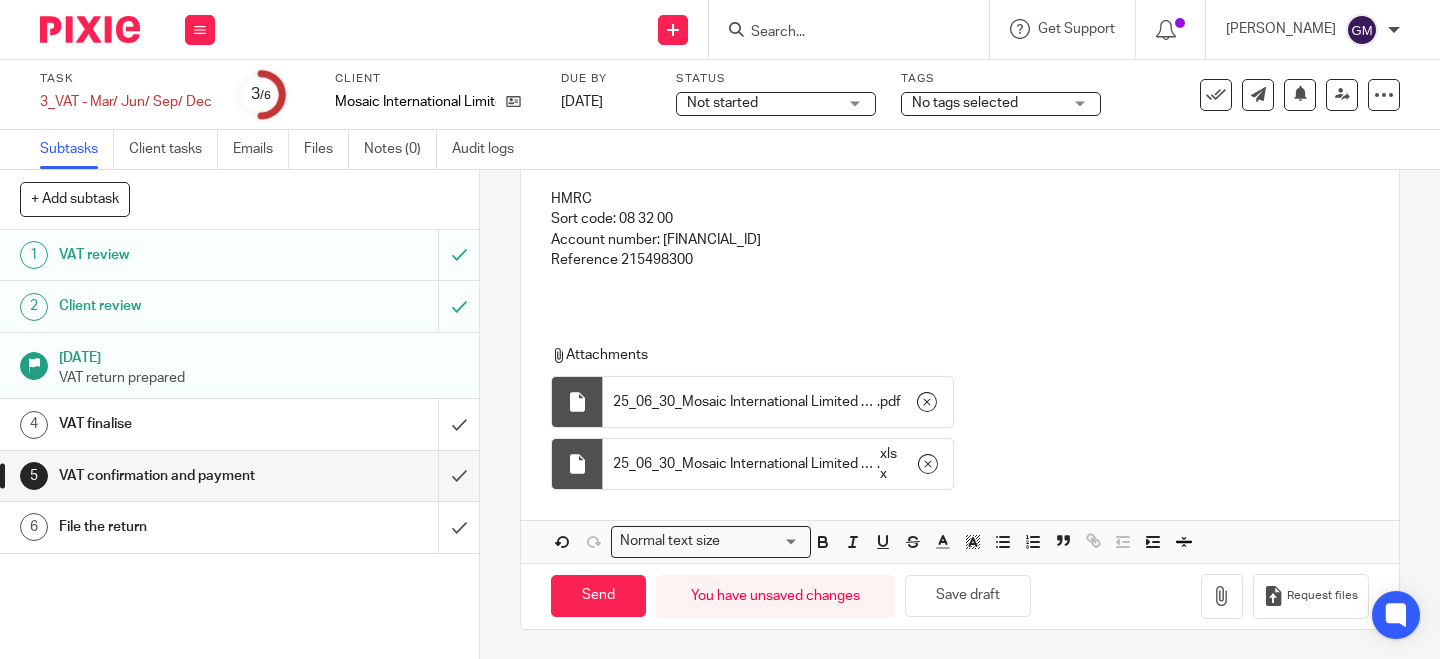 click on "No tags selected" at bounding box center [965, 103] 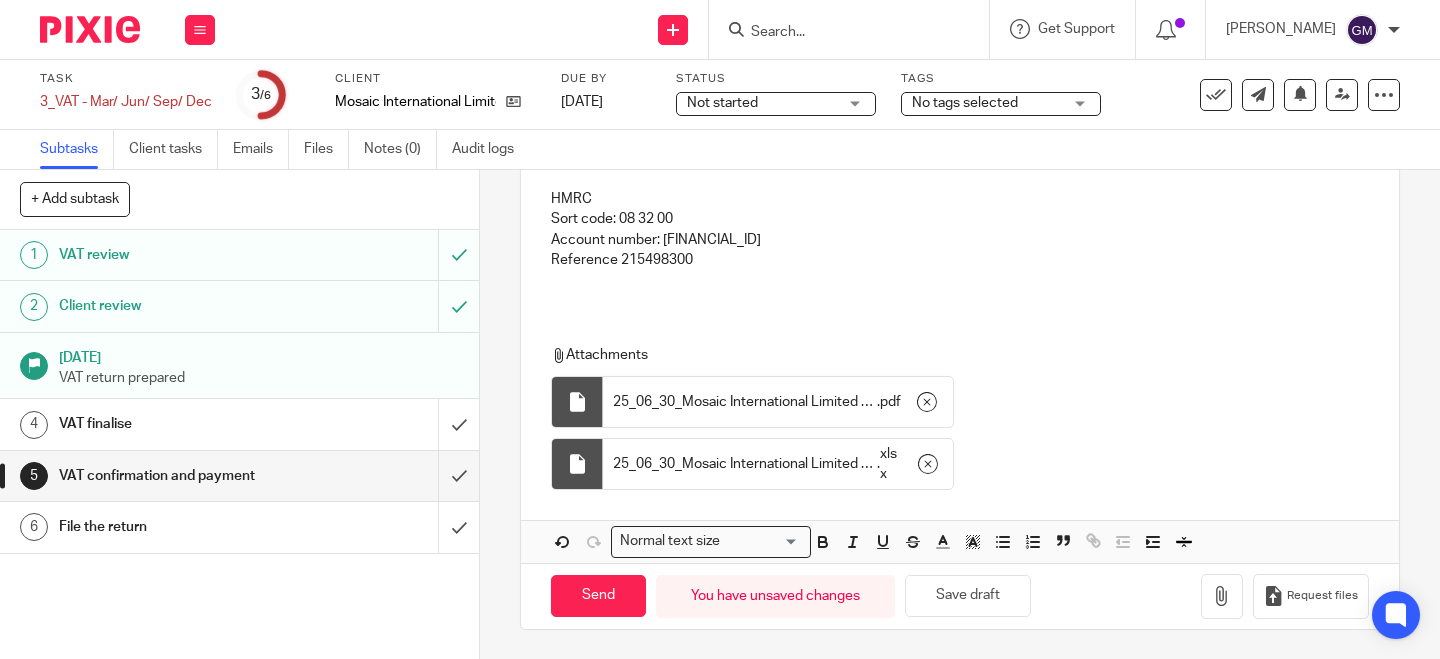 click on "Not started" at bounding box center (762, 103) 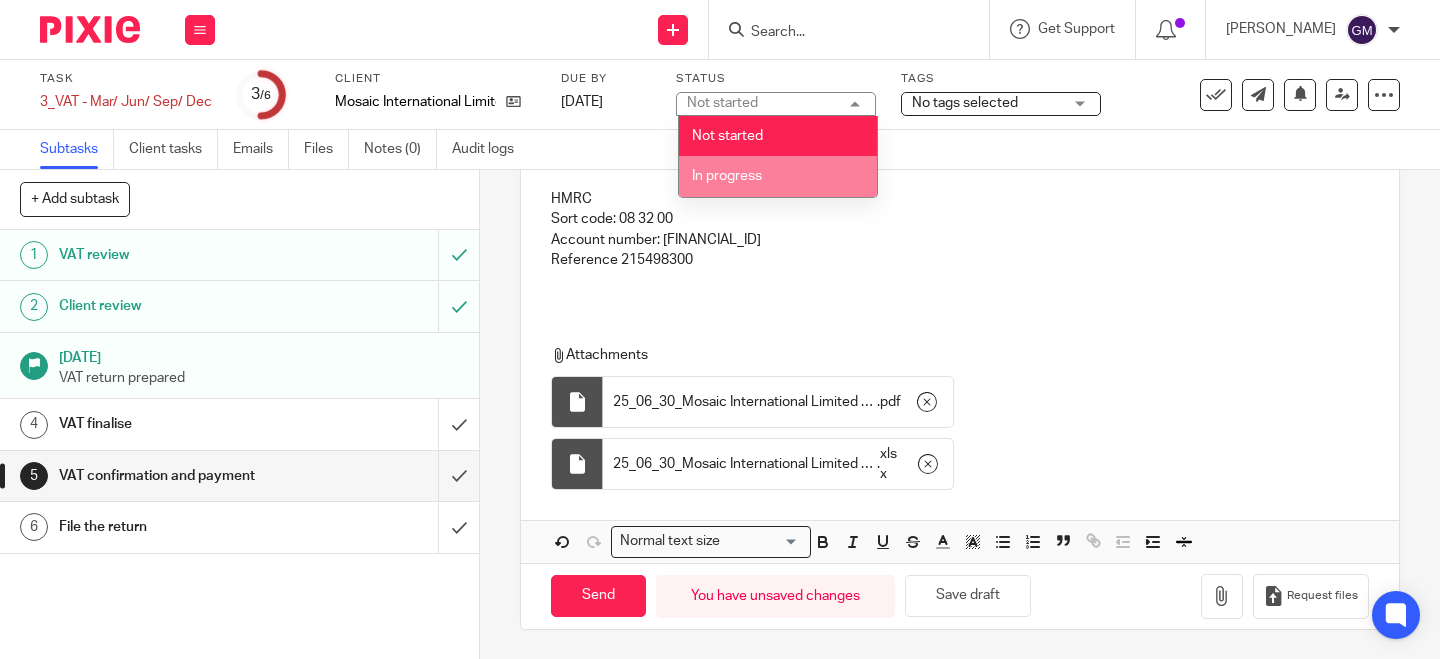 click on "In progress" at bounding box center [778, 176] 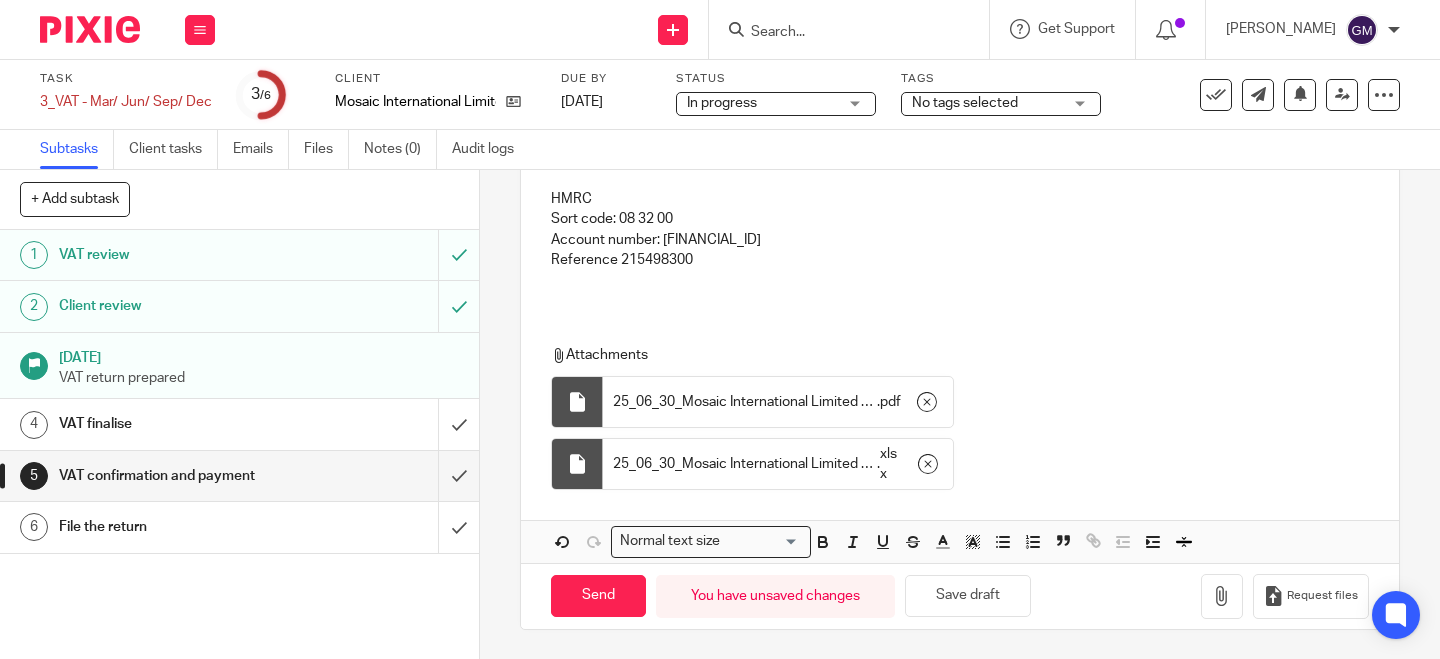 click on "No tags selected" at bounding box center (965, 103) 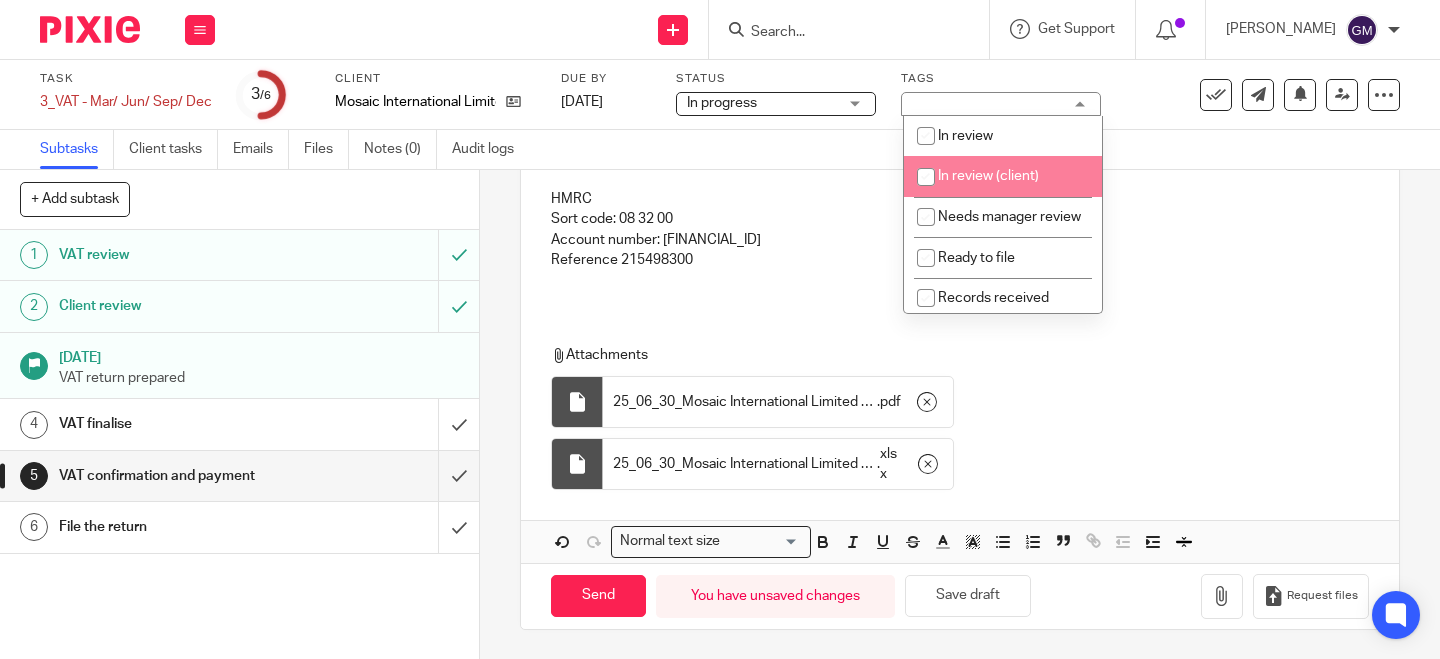 click on "In review (client)" at bounding box center [988, 176] 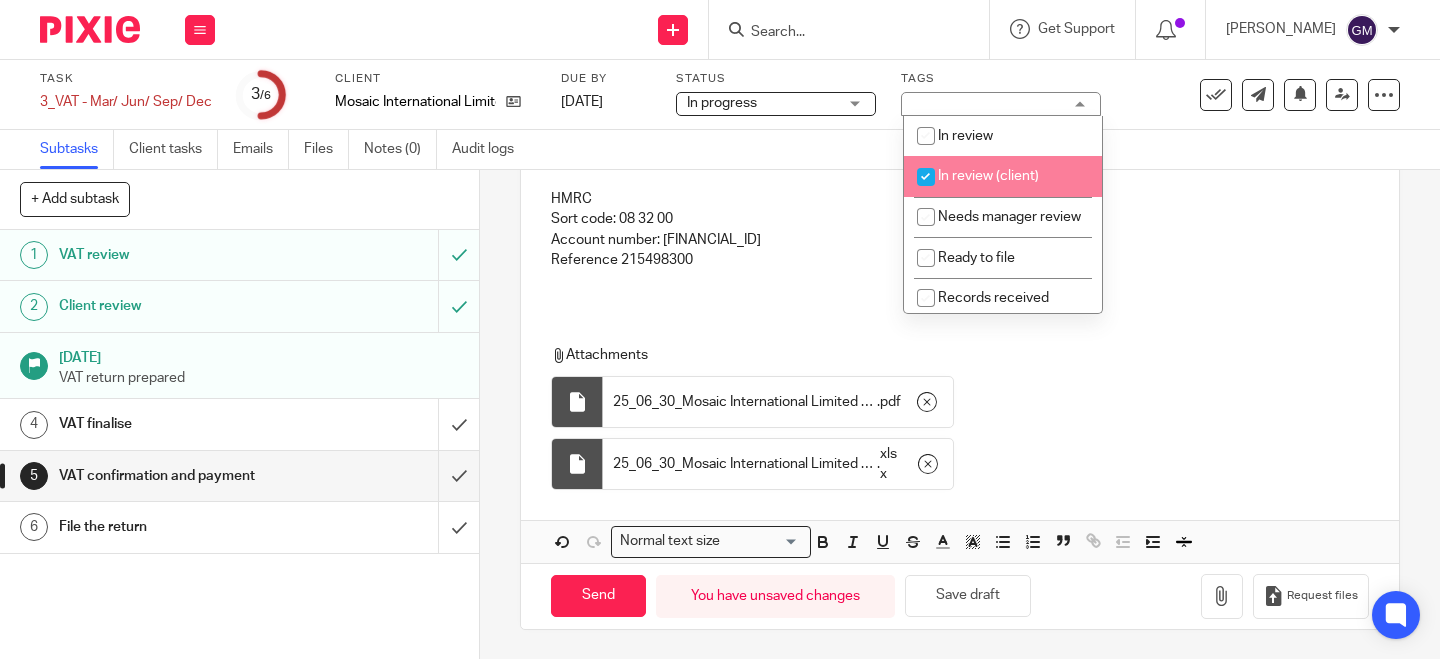 checkbox on "true" 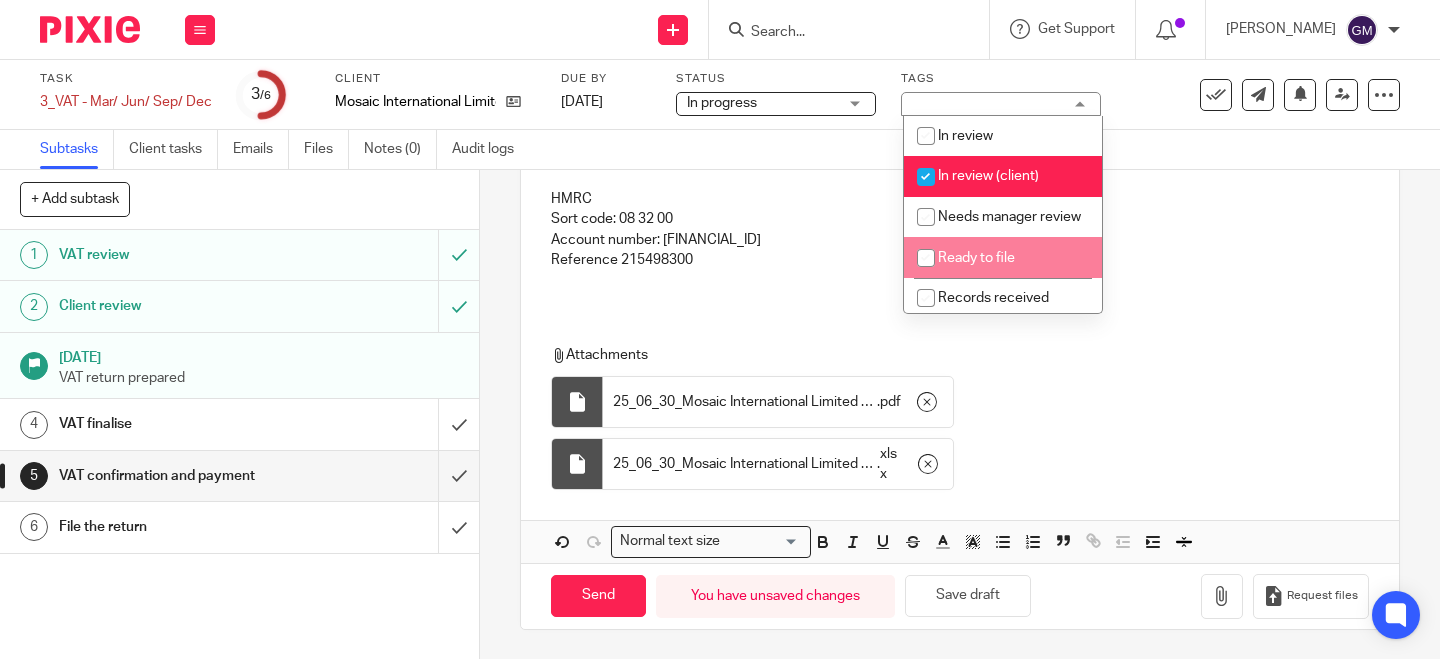 click on "Attachments" at bounding box center [953, 355] 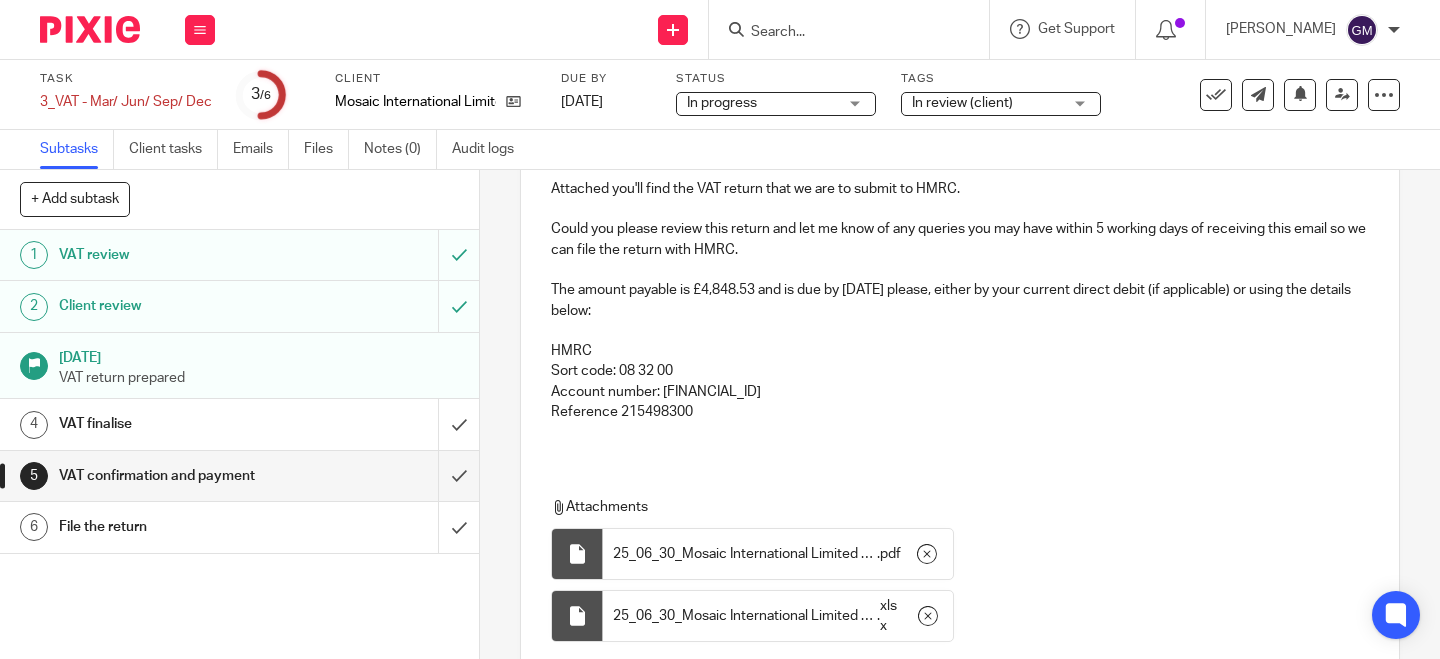 scroll, scrollTop: 435, scrollLeft: 0, axis: vertical 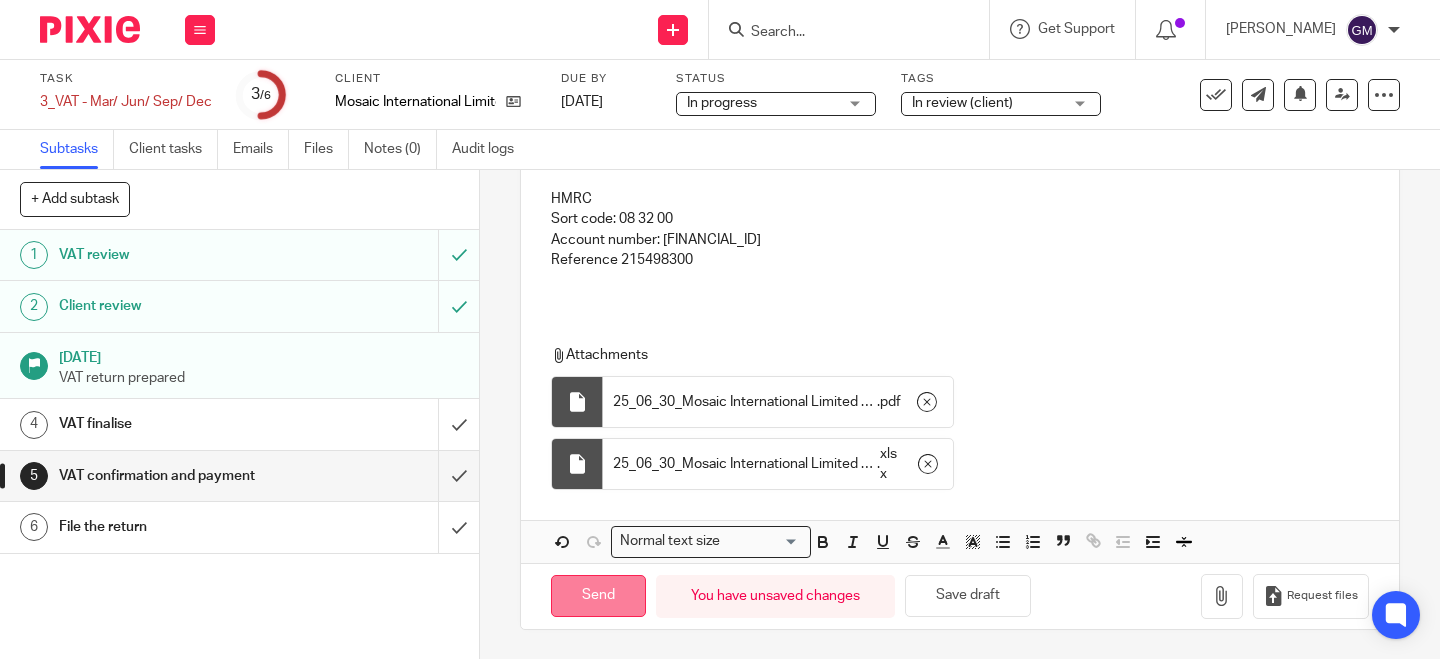 click on "Send" at bounding box center (598, 596) 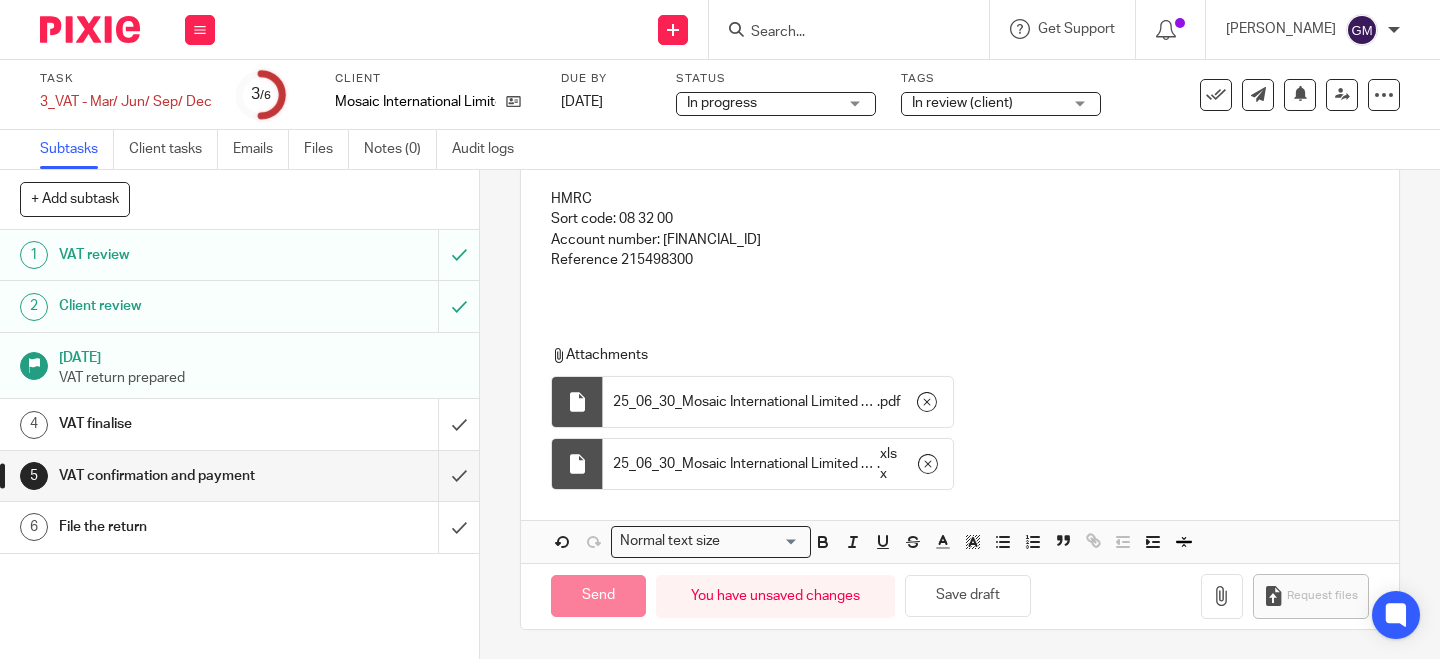 type on "Sent" 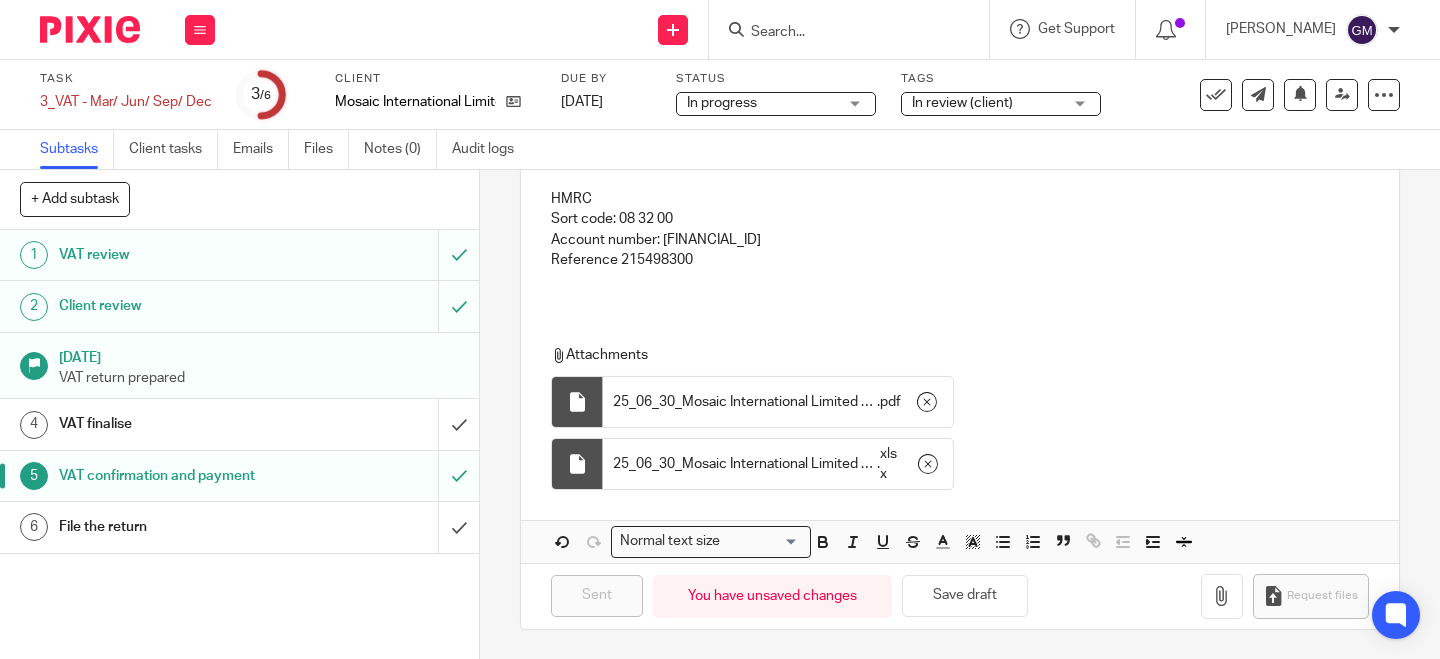 click at bounding box center [849, 29] 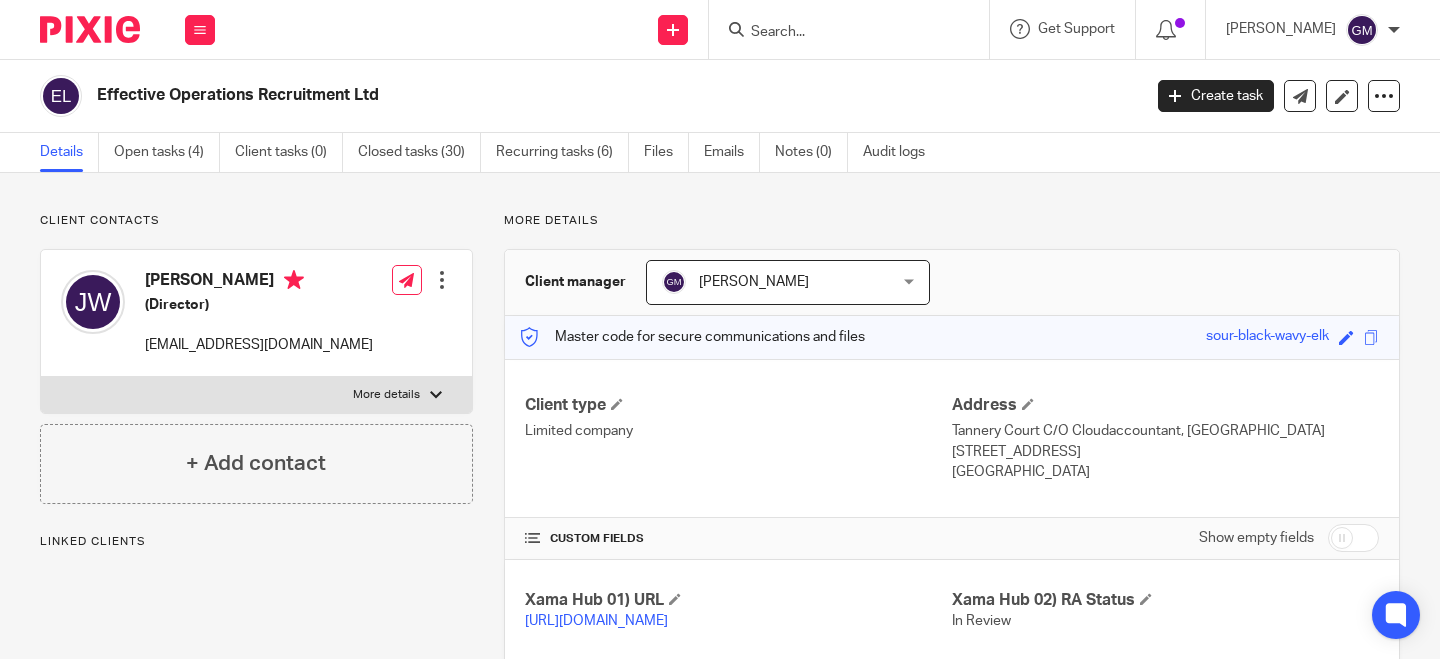scroll, scrollTop: 0, scrollLeft: 0, axis: both 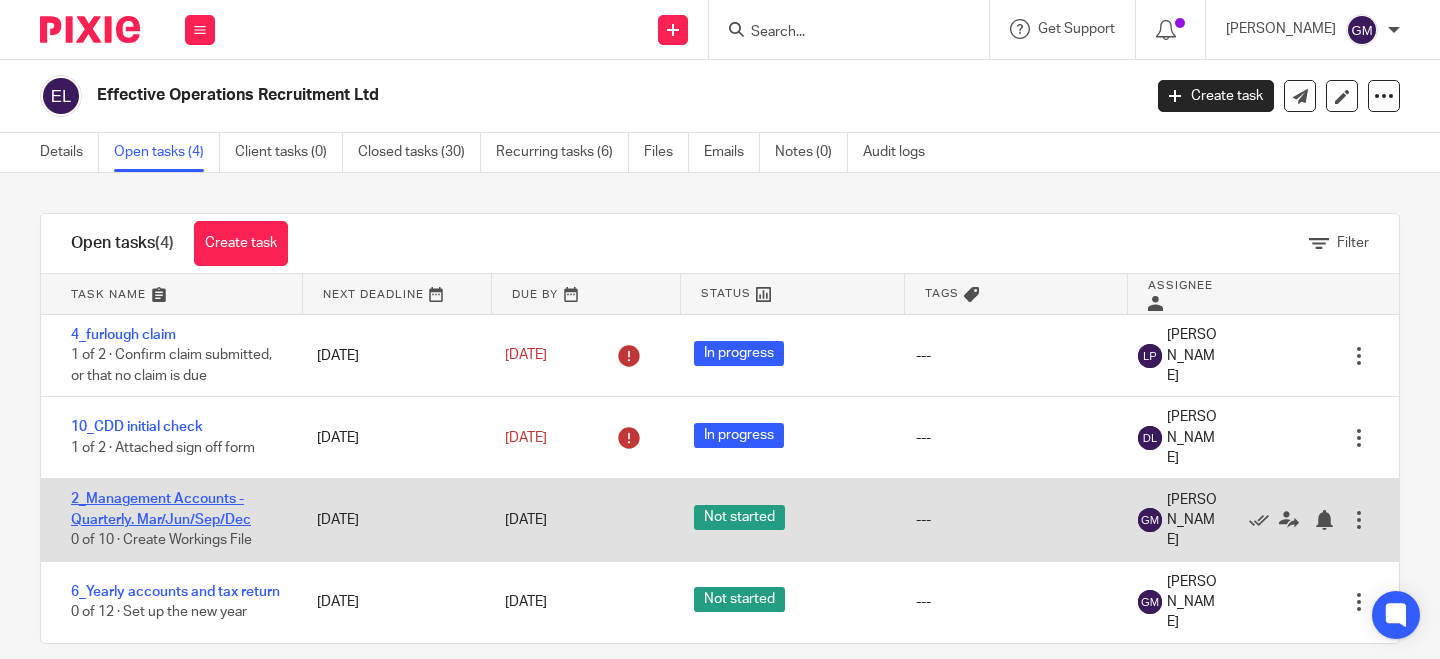 click on "2_Management Accounts - Quarterly.  Mar/Jun/Sep/Dec" at bounding box center (161, 509) 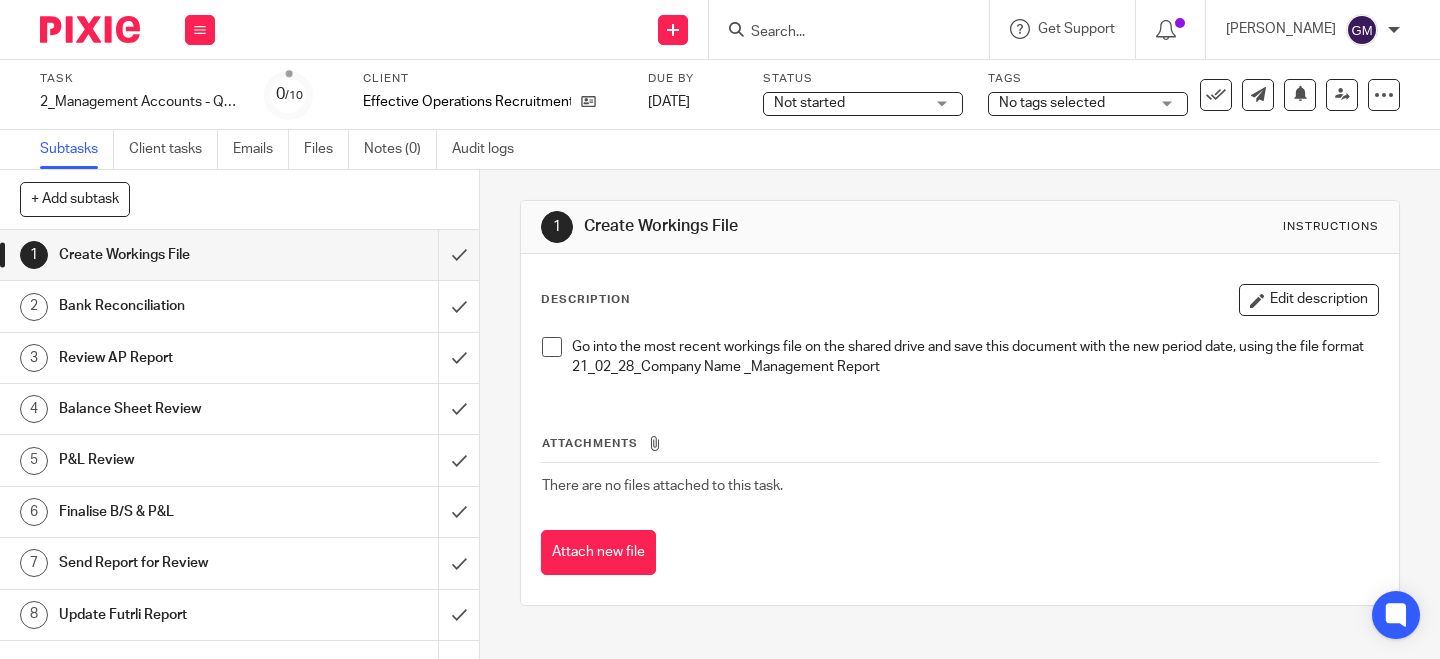 scroll, scrollTop: 0, scrollLeft: 0, axis: both 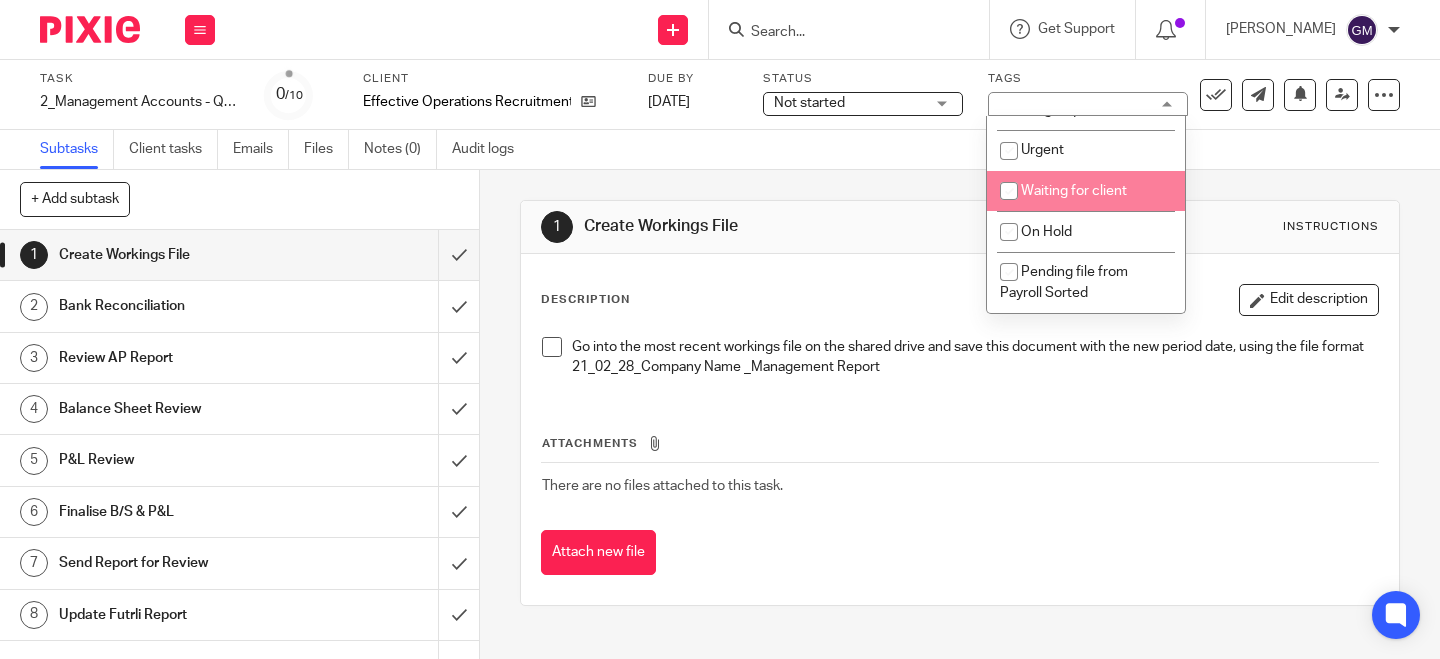 click on "Waiting for client" at bounding box center [1074, 191] 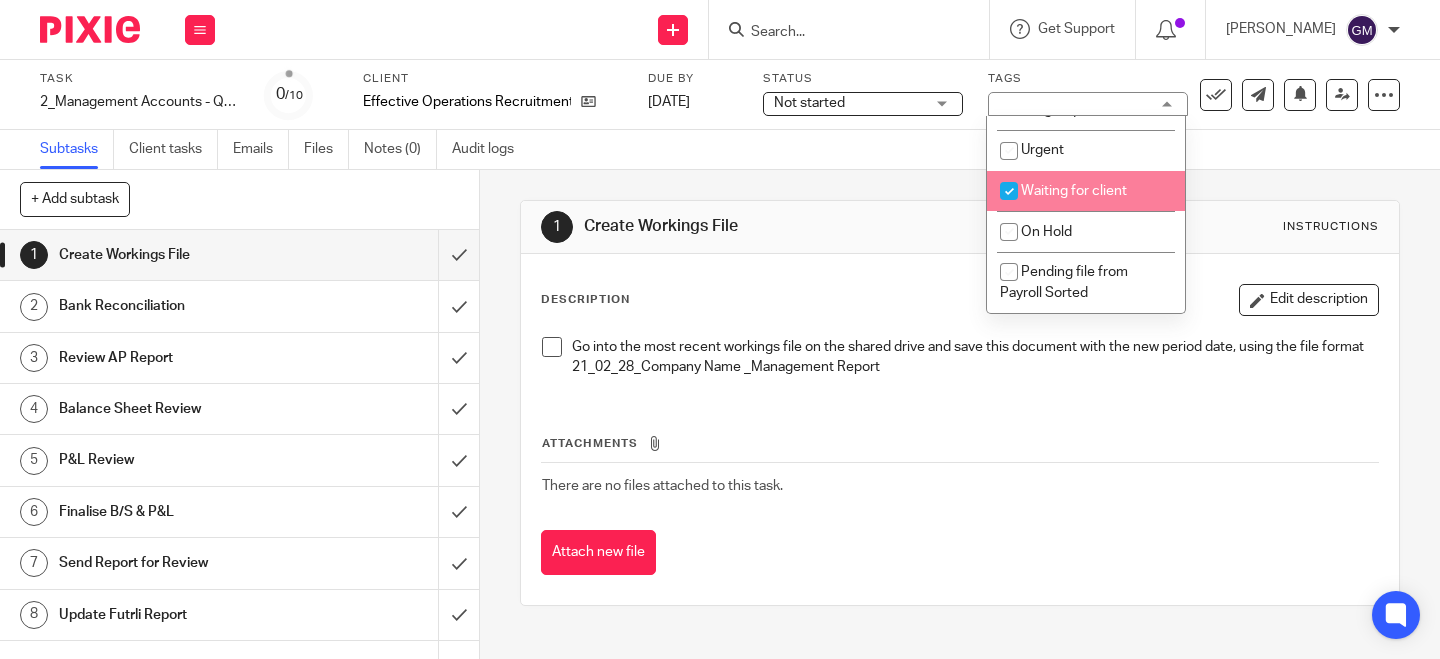 checkbox on "true" 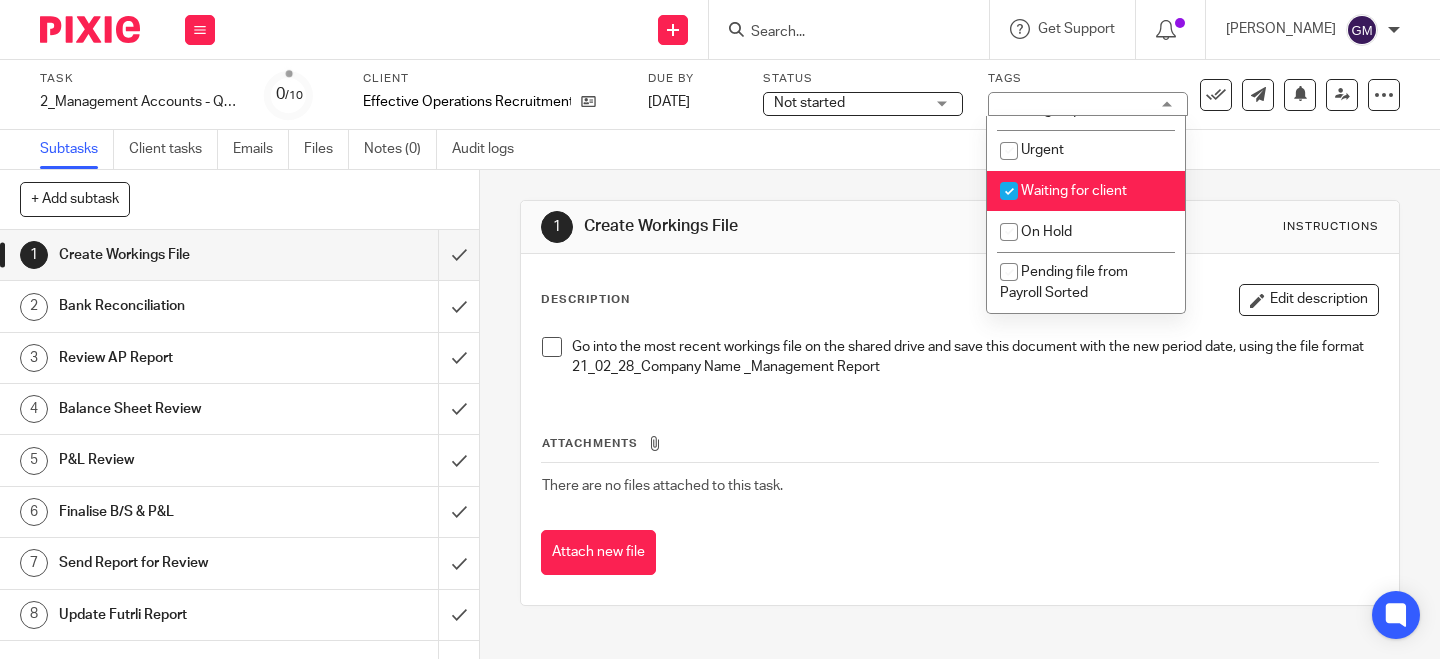 click on "1
Create Workings File
Instructions
Description
Edit description
Go into the most recent workings file on the shared drive and save this document with the new period date, using the file format 21_02_28_Company Name _Management Report           Attachments     There are no files attached to this task.   Attach new file" at bounding box center (960, 403) 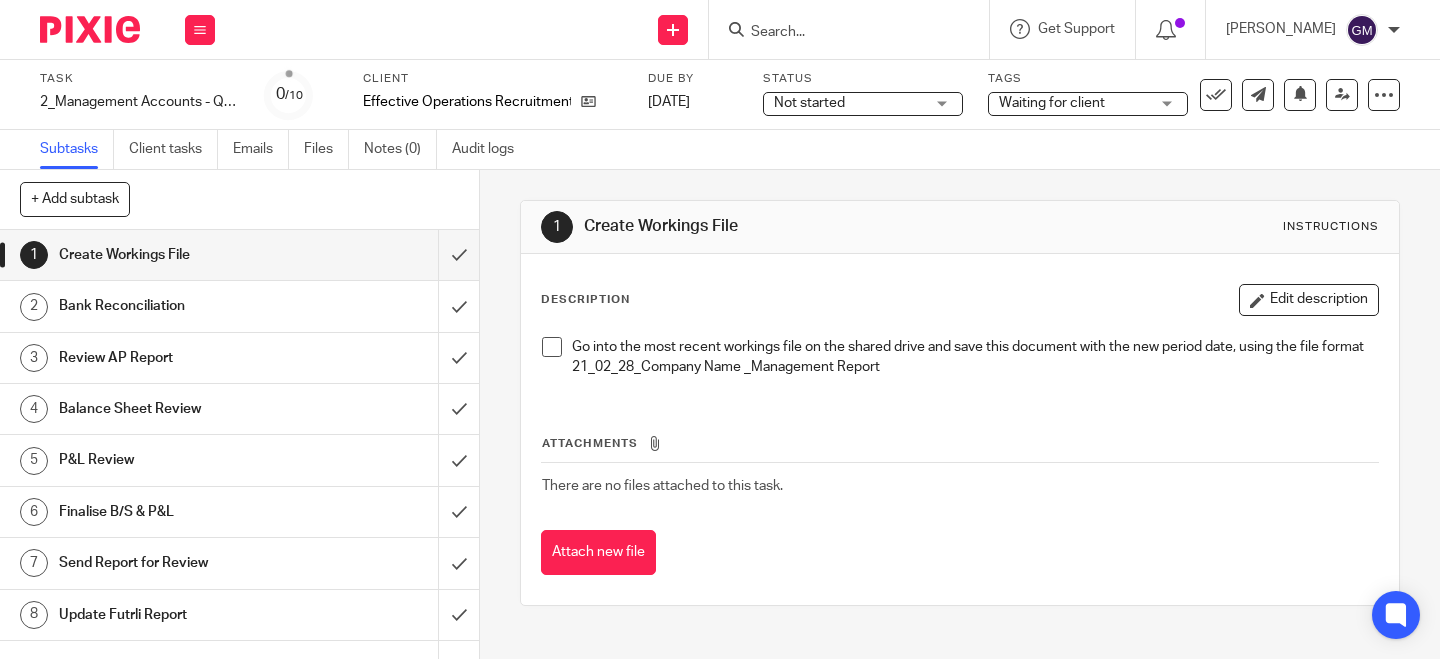 click at bounding box center (839, 33) 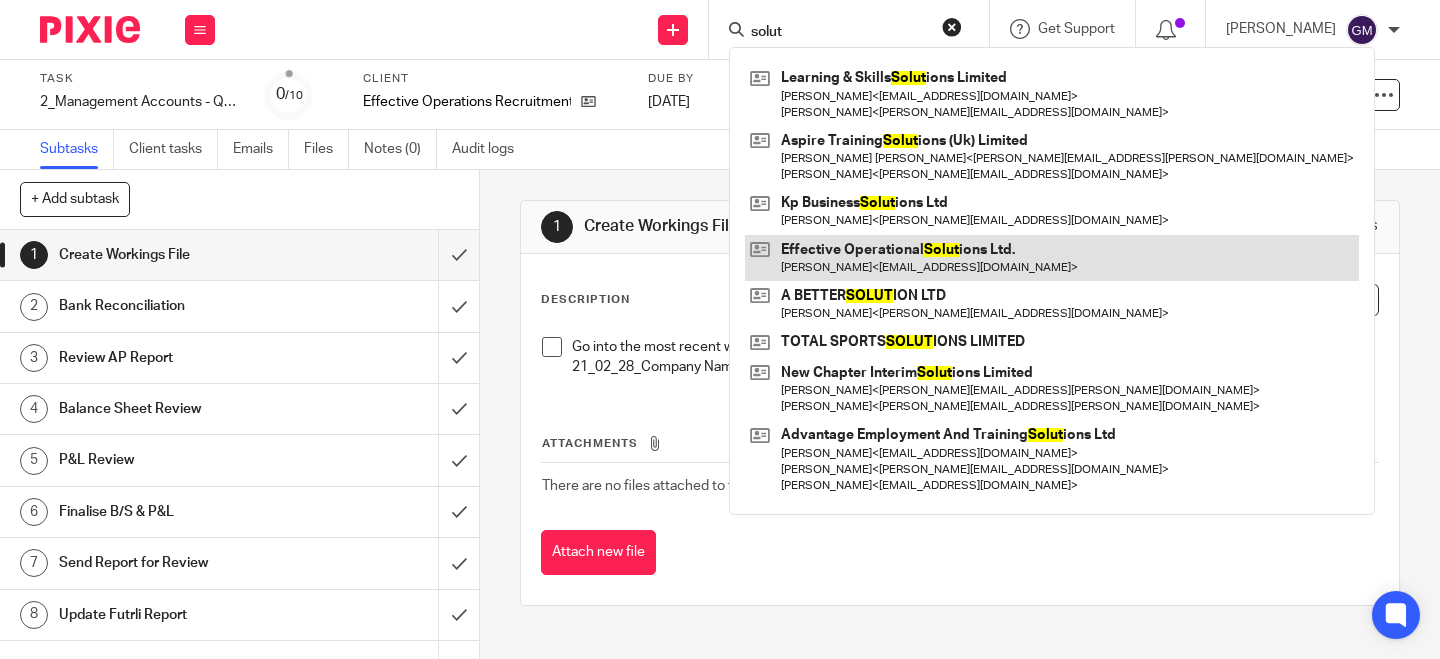 type on "solut" 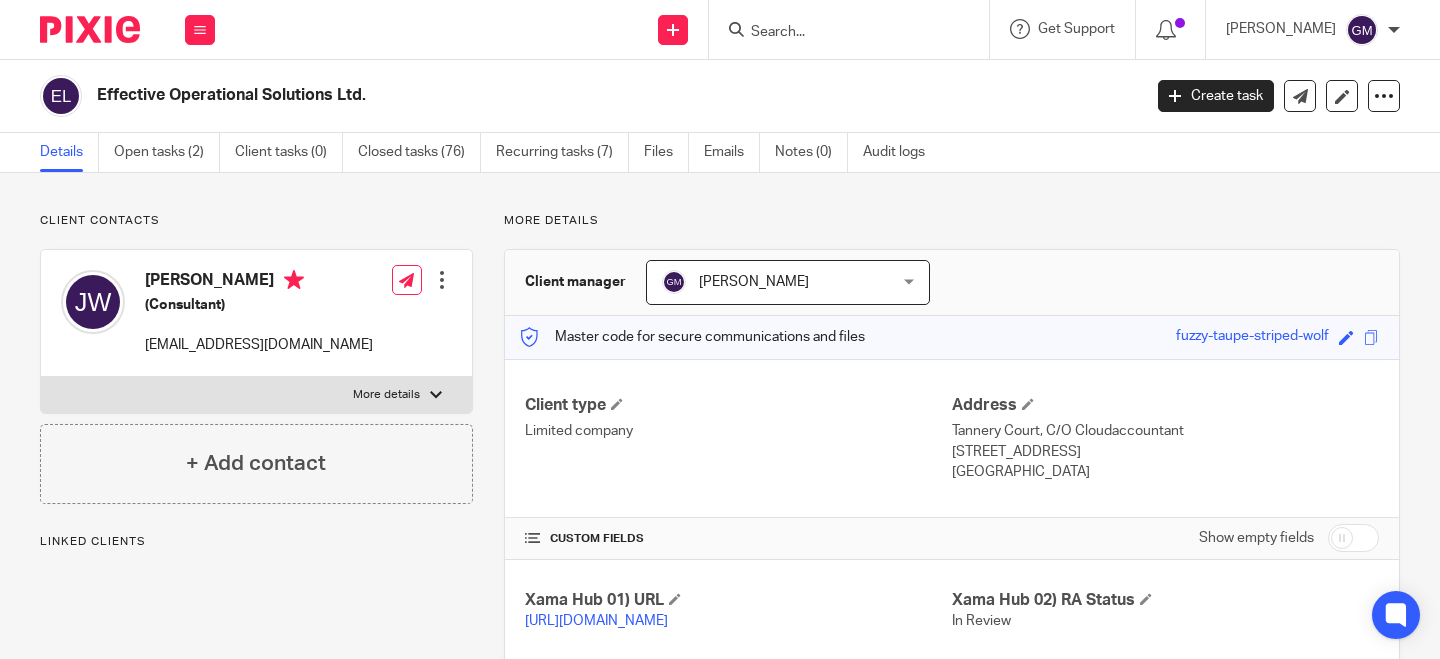 scroll, scrollTop: 0, scrollLeft: 0, axis: both 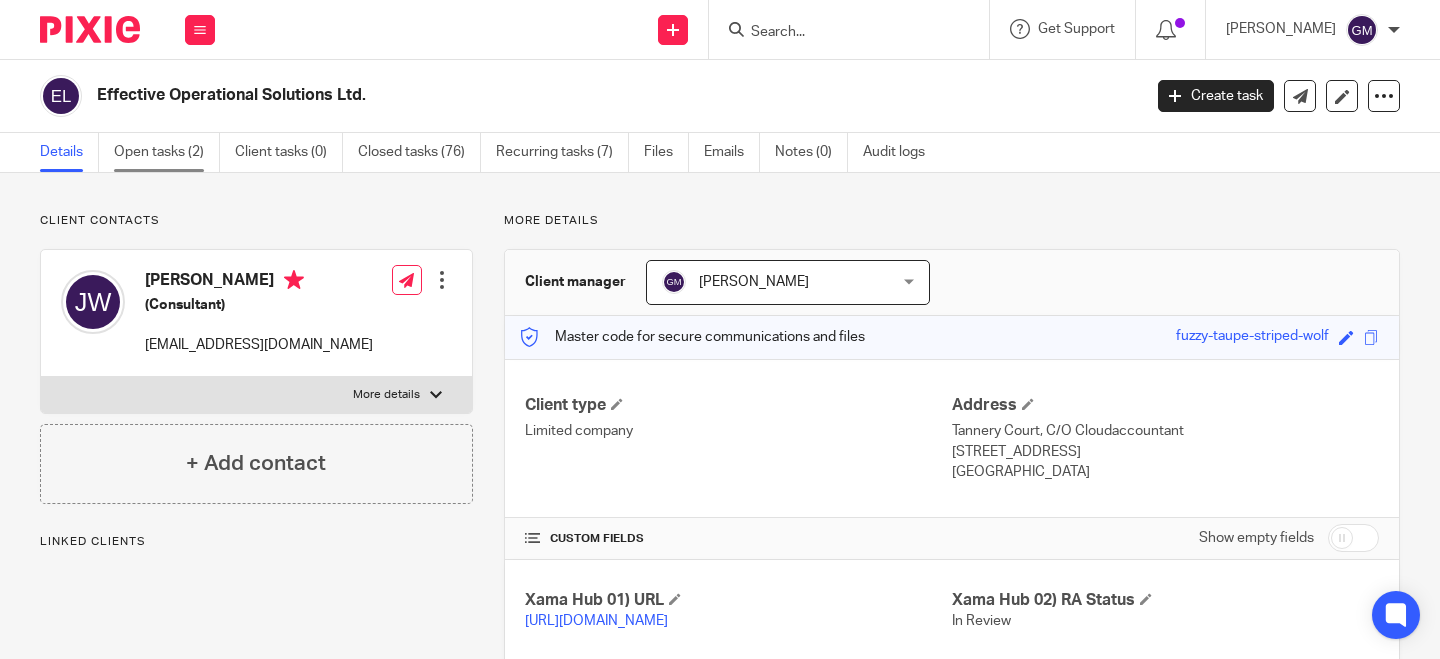 click on "Open tasks (2)" at bounding box center (167, 152) 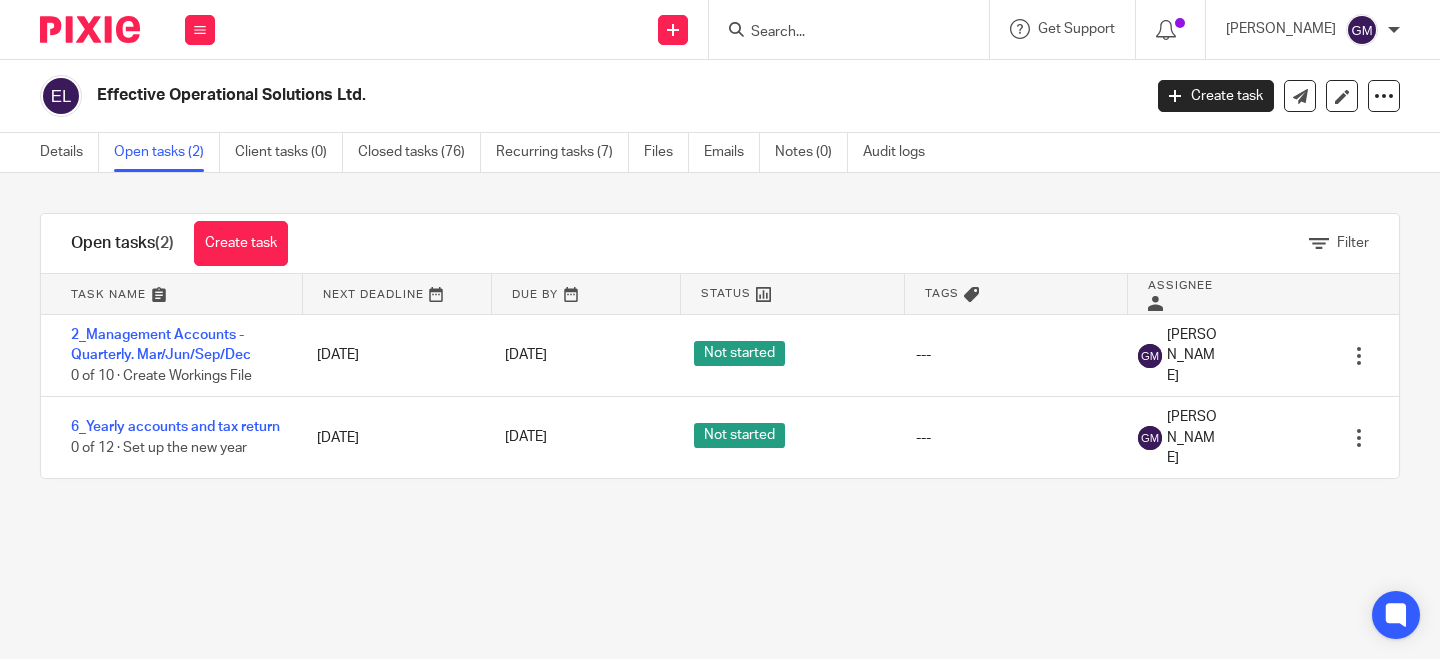 scroll, scrollTop: 0, scrollLeft: 0, axis: both 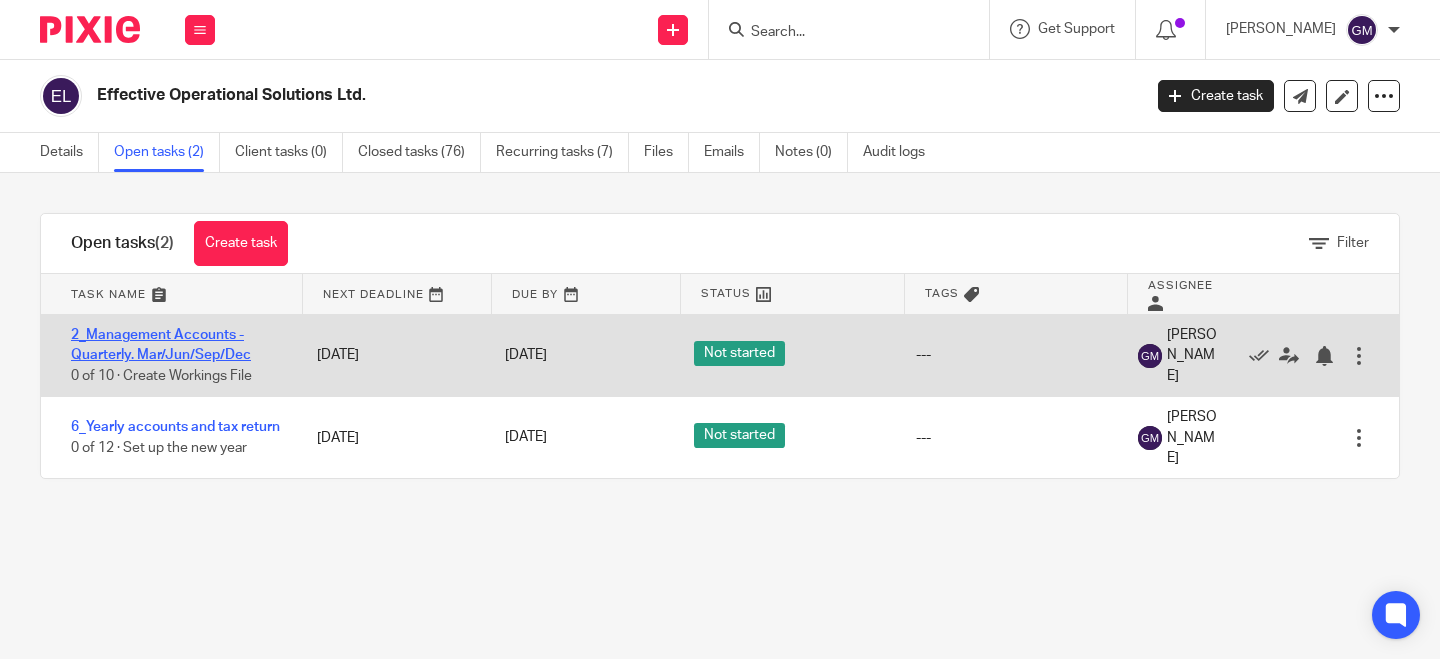 click on "2_Management Accounts - Quarterly.  Mar/Jun/Sep/Dec" at bounding box center (161, 345) 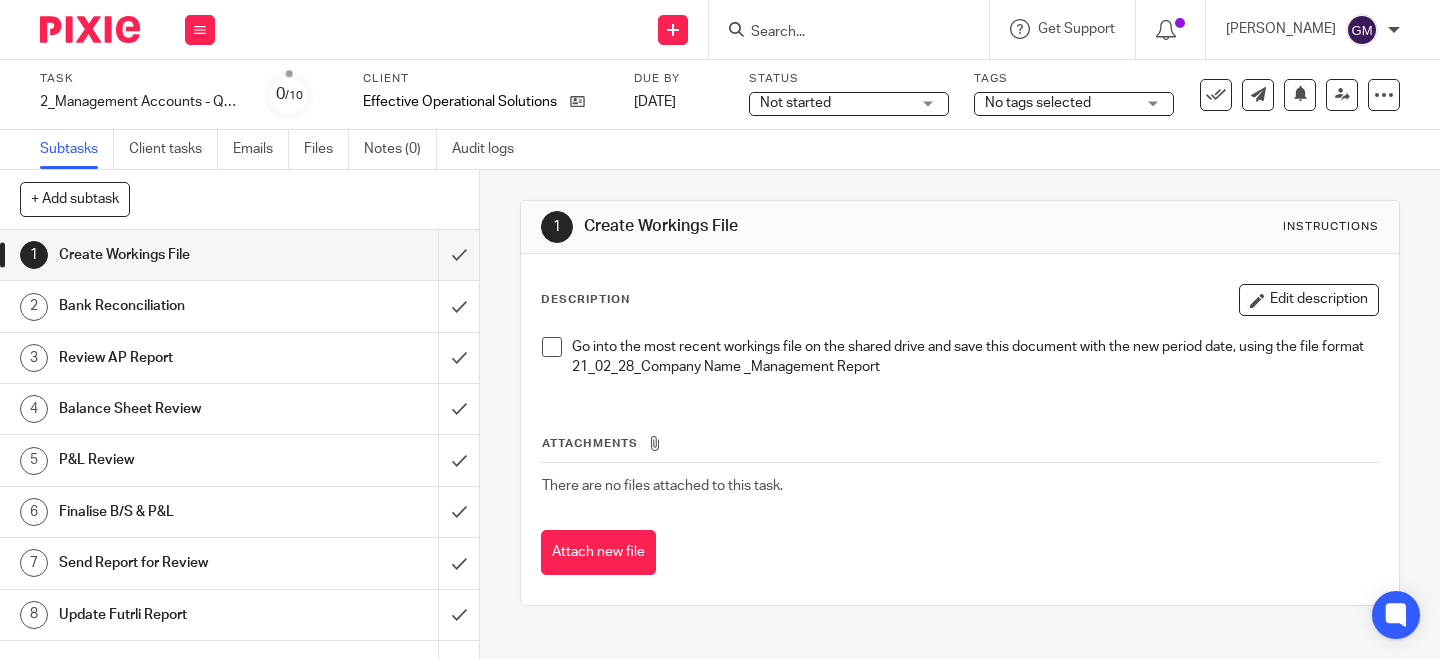 scroll, scrollTop: 0, scrollLeft: 0, axis: both 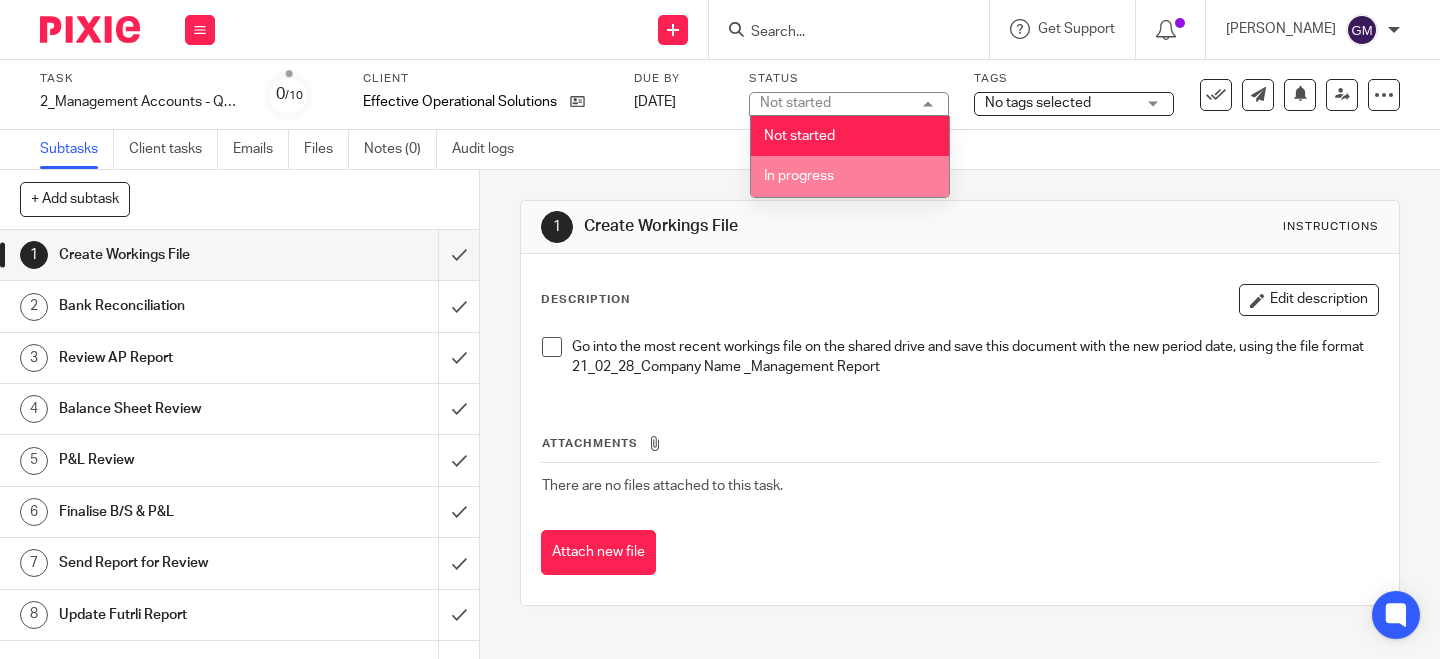 click on "In progress" at bounding box center (799, 176) 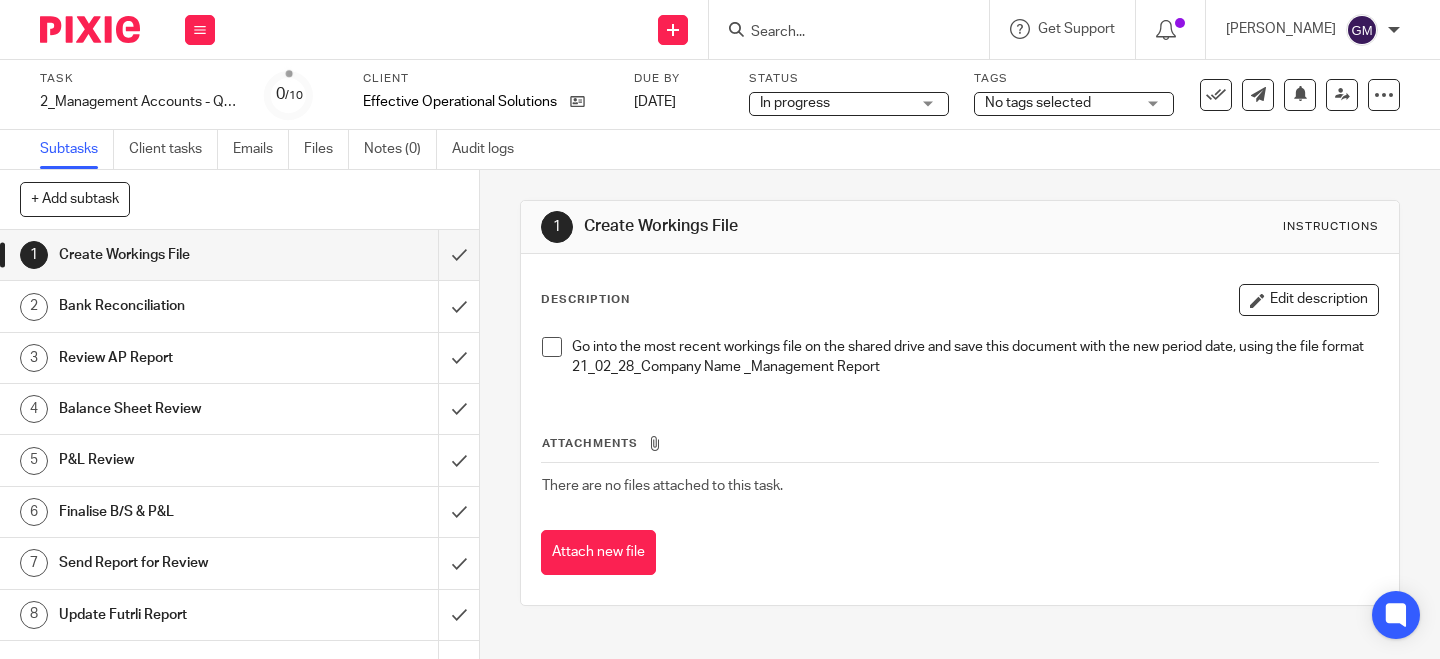 click on "No tags selected" at bounding box center [1038, 103] 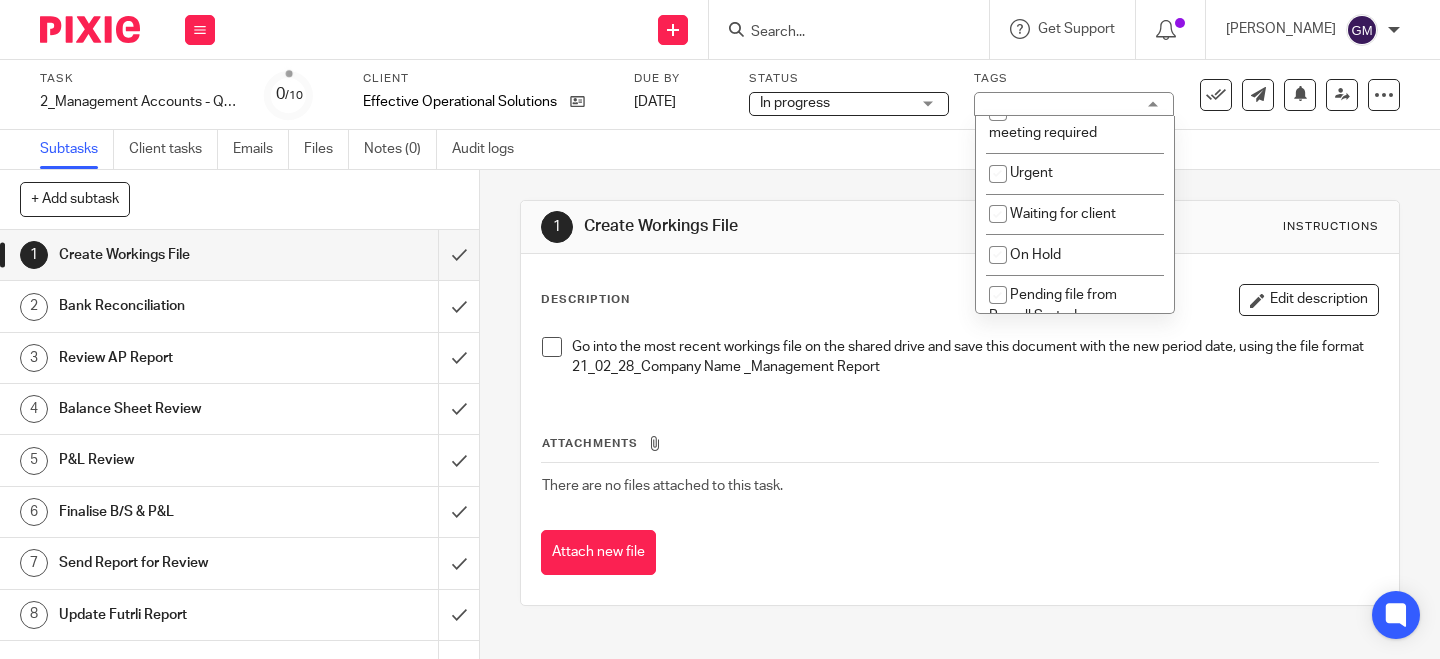 scroll, scrollTop: 367, scrollLeft: 0, axis: vertical 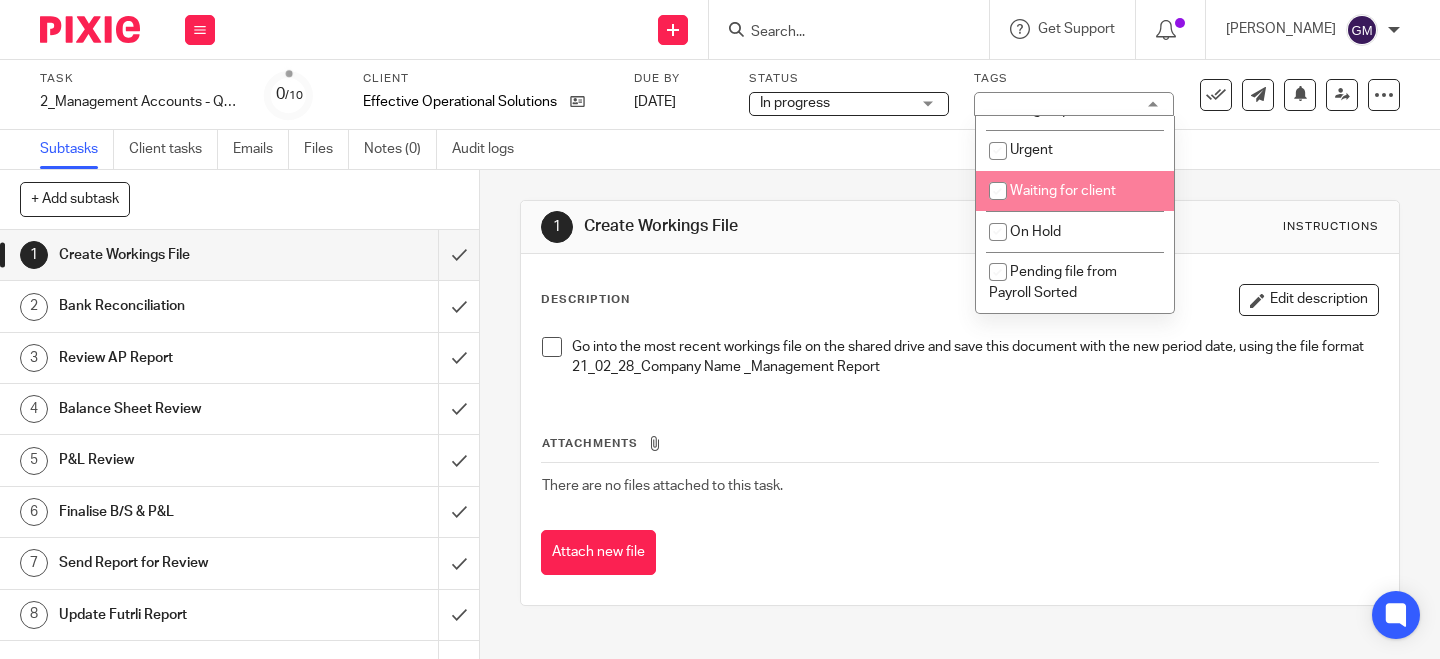click on "Waiting for client" at bounding box center (1063, 191) 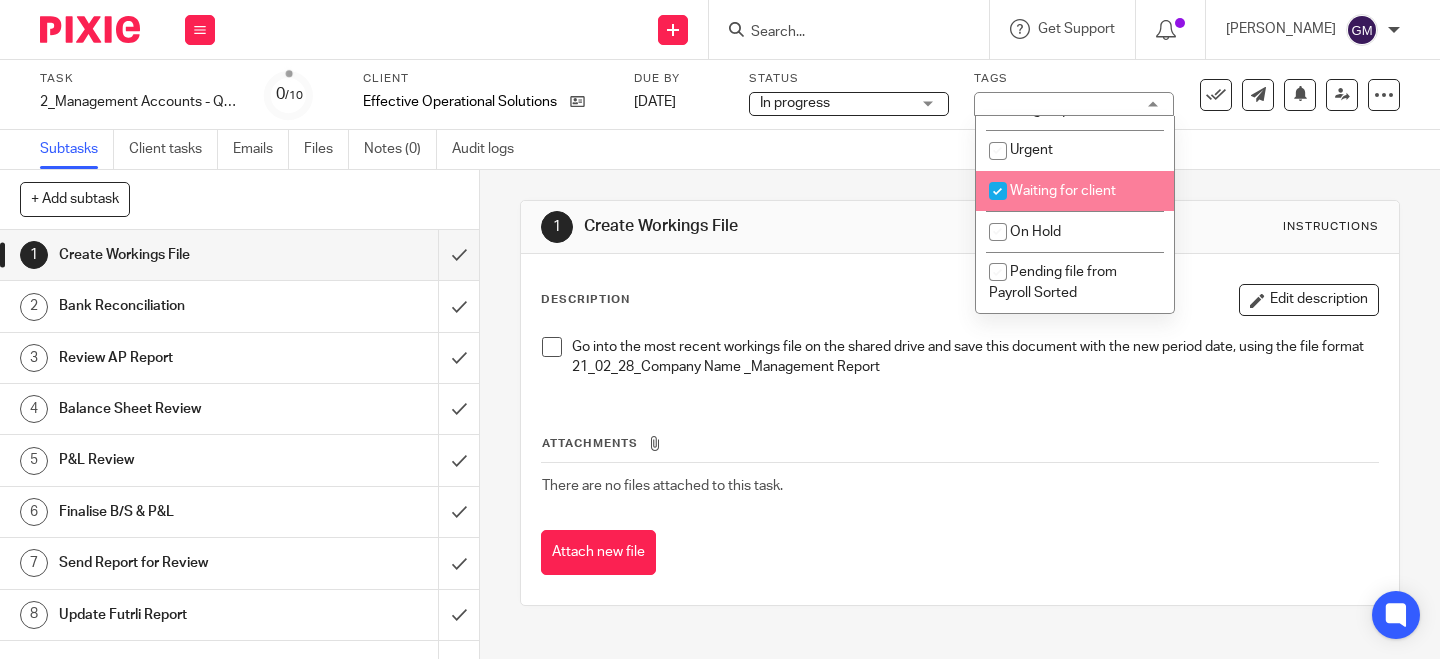 checkbox on "true" 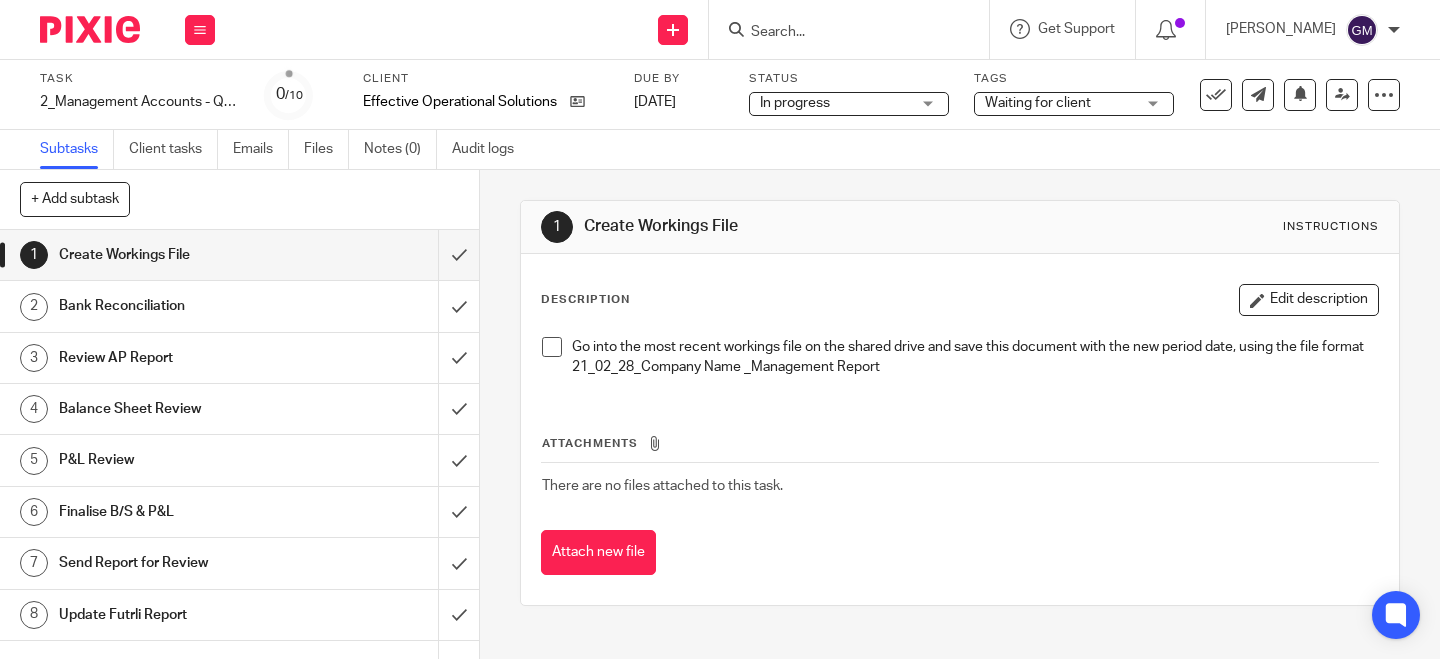 click on "1
Create Workings File
Instructions
Description
Edit description
Go into the most recent workings file on the shared drive and save this document with the new period date, using the file format 21_02_28_Company Name _Management Report           Attachments     There are no files attached to this task.   Attach new file" at bounding box center (960, 403) 